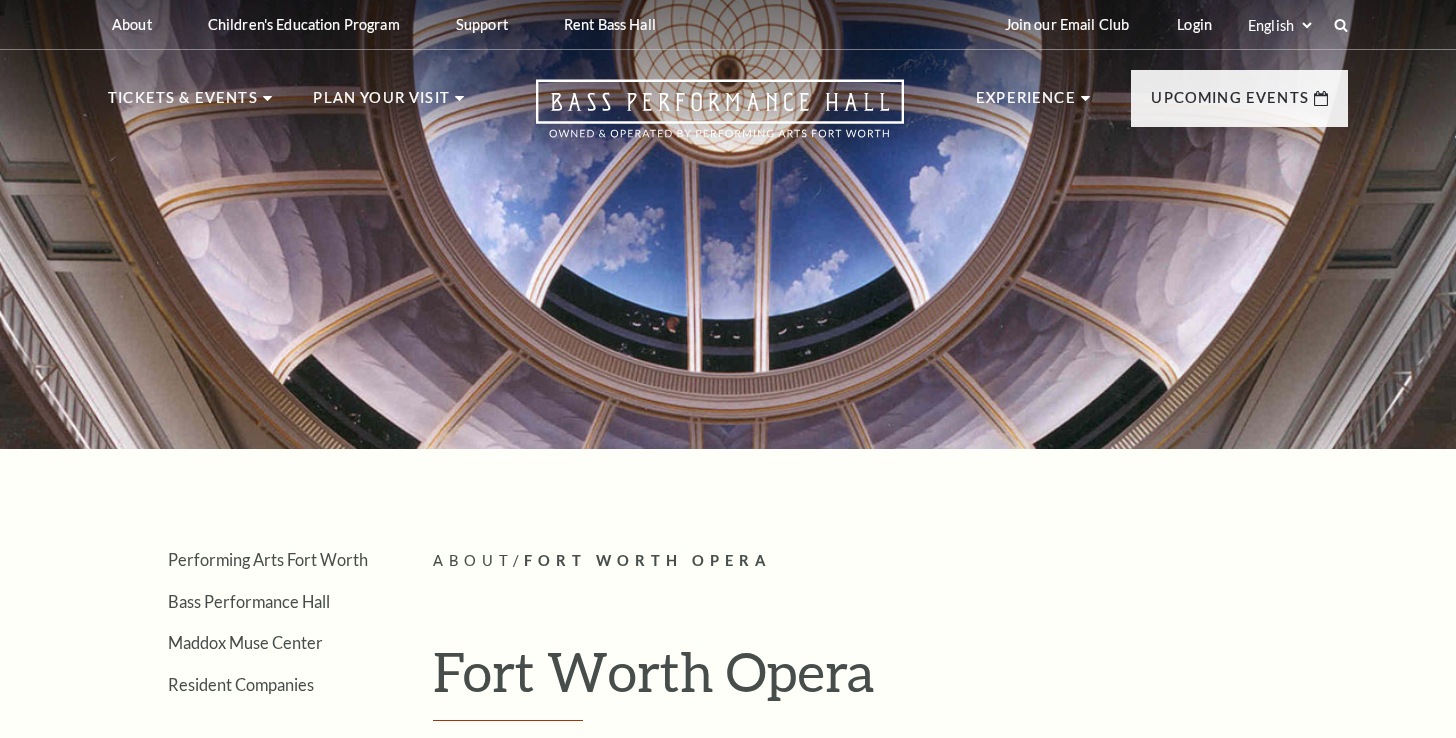 scroll, scrollTop: 0, scrollLeft: 0, axis: both 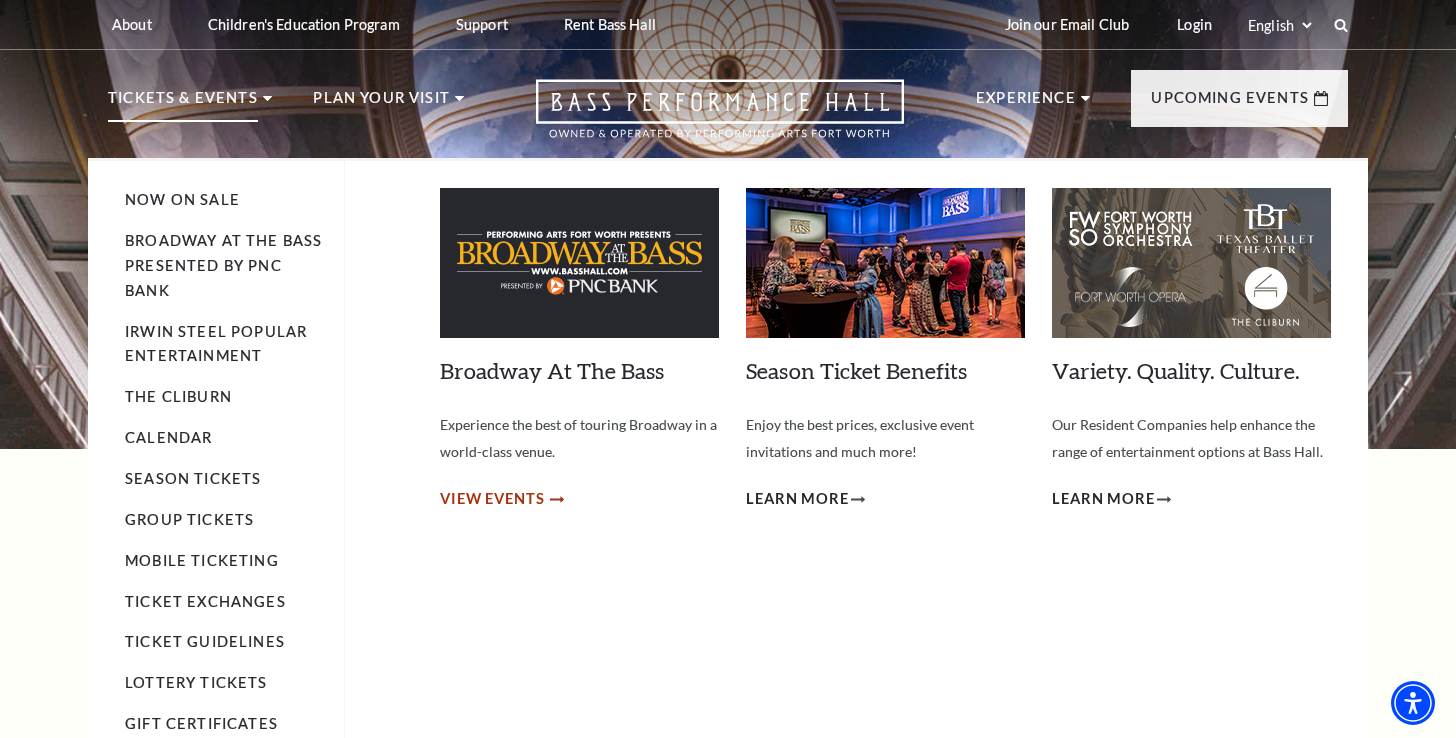 click on "View Events" at bounding box center [492, 499] 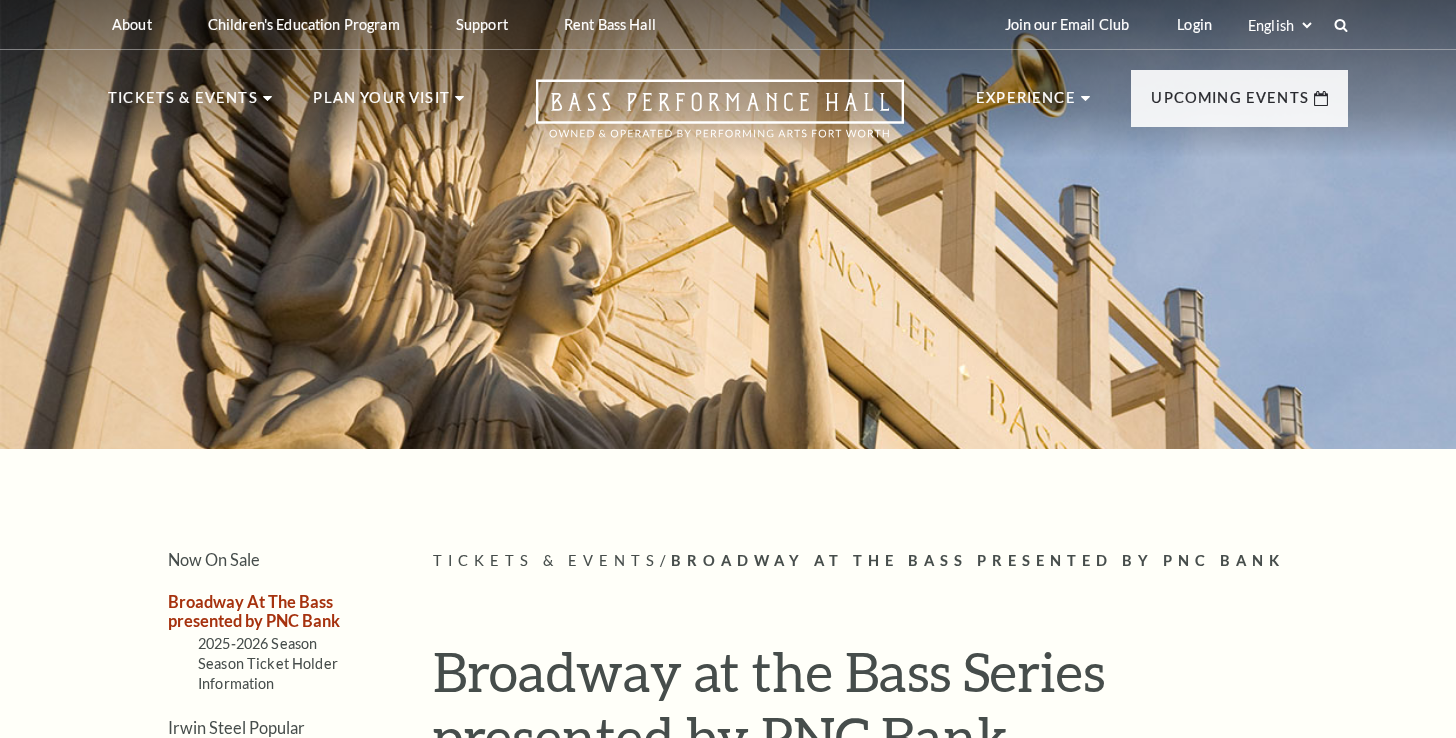 scroll, scrollTop: 0, scrollLeft: 0, axis: both 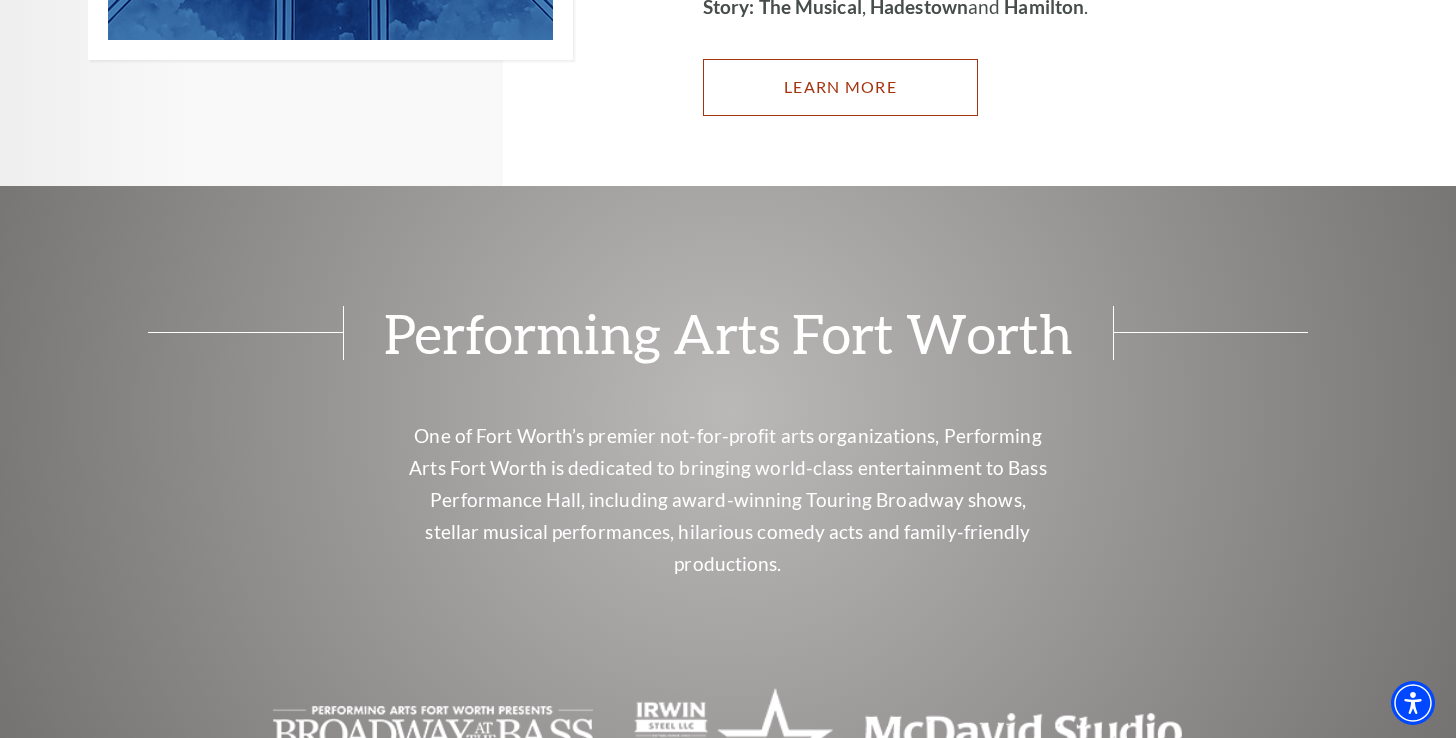 click on "Learn More" at bounding box center [840, 87] 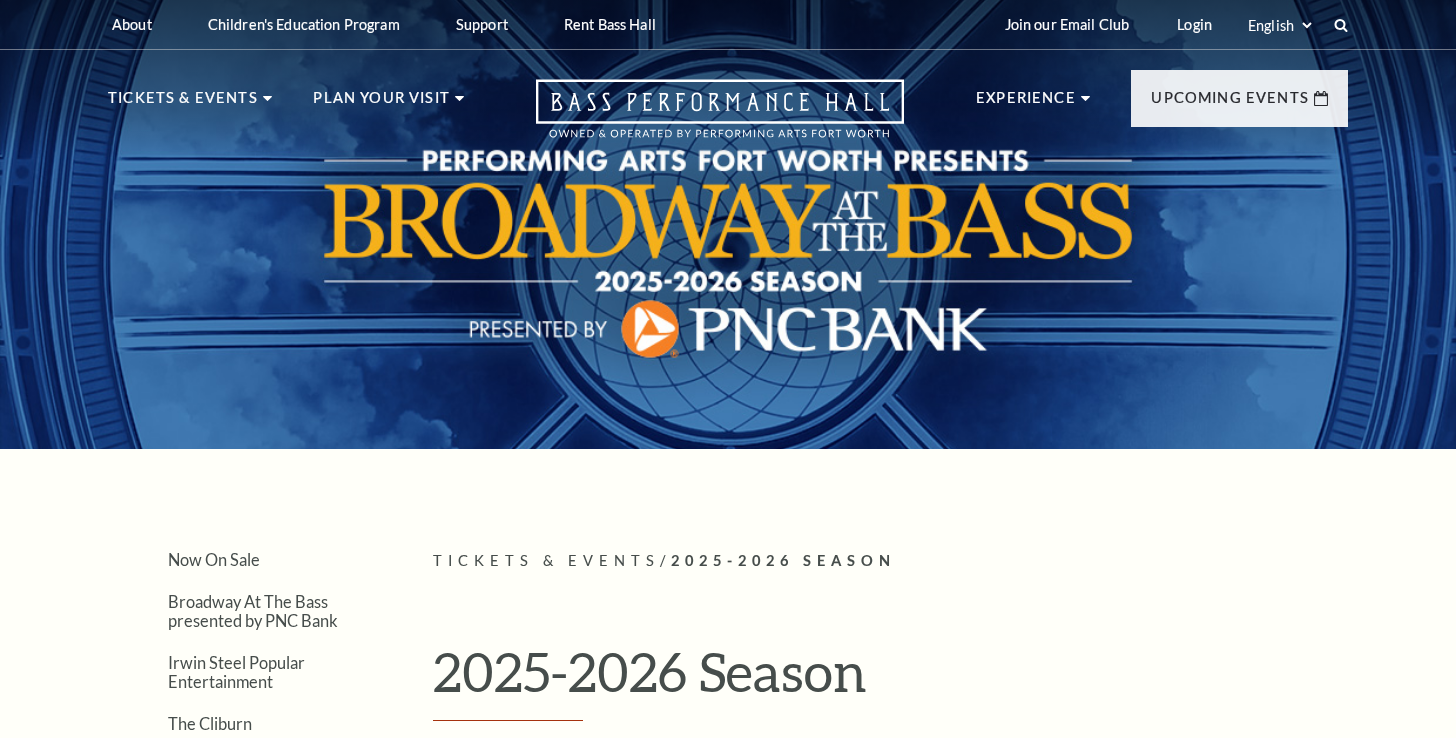 scroll, scrollTop: 0, scrollLeft: 0, axis: both 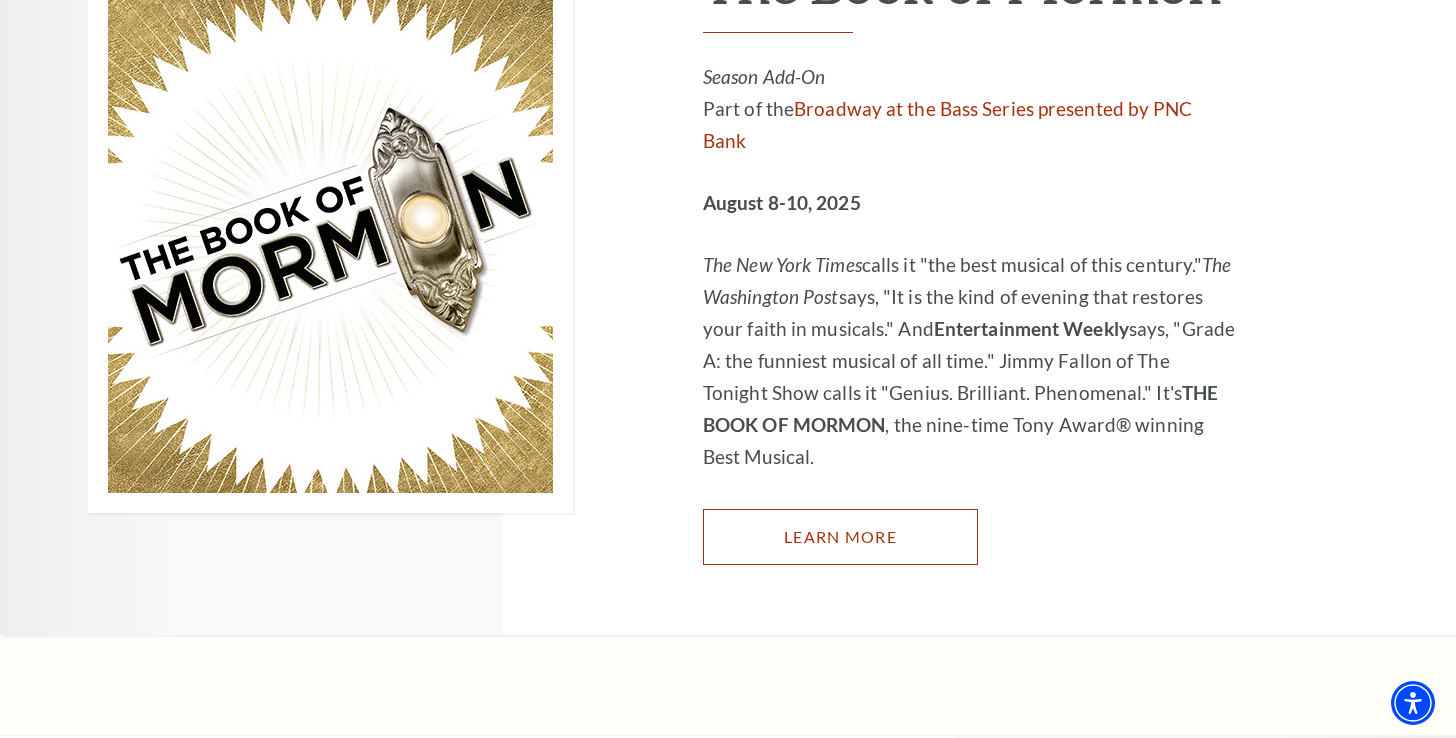 click on "Learn More" at bounding box center (840, 537) 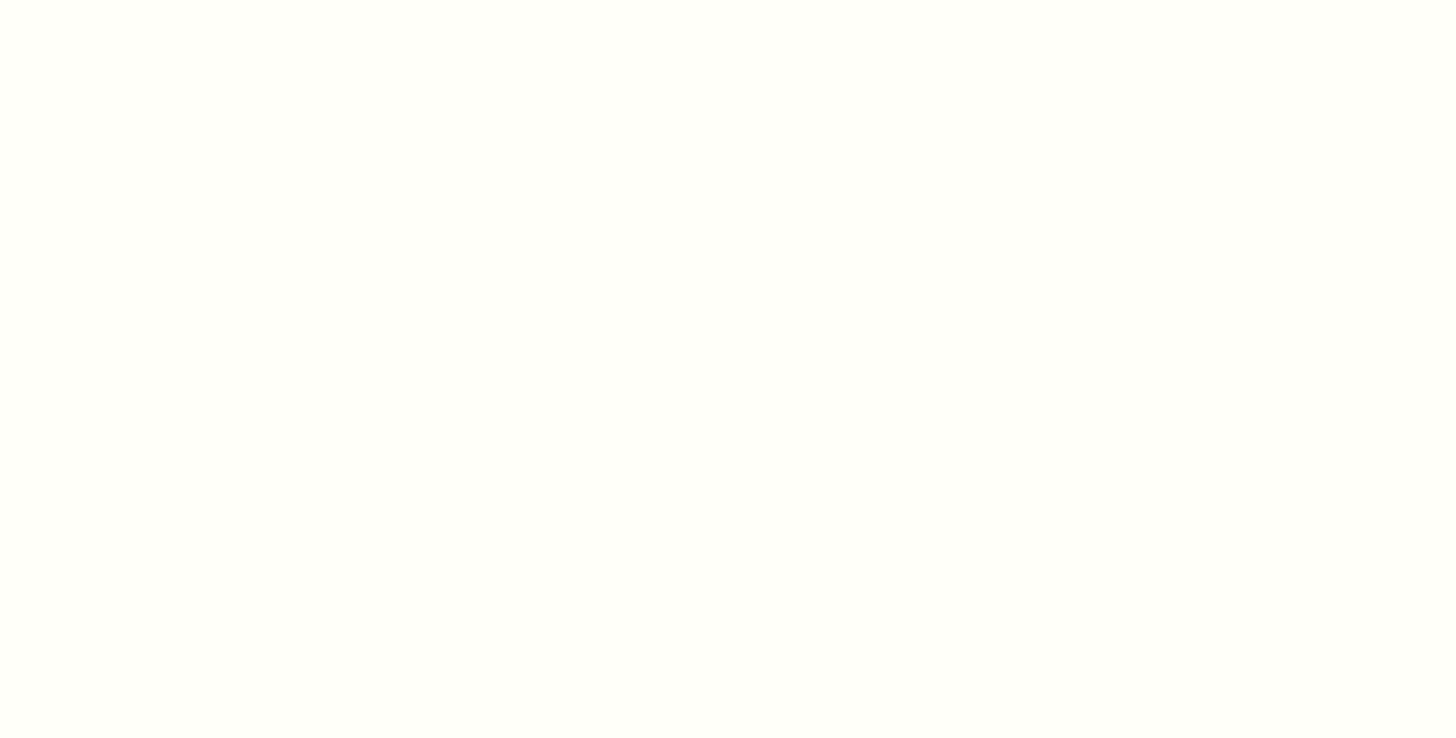 scroll, scrollTop: 0, scrollLeft: 0, axis: both 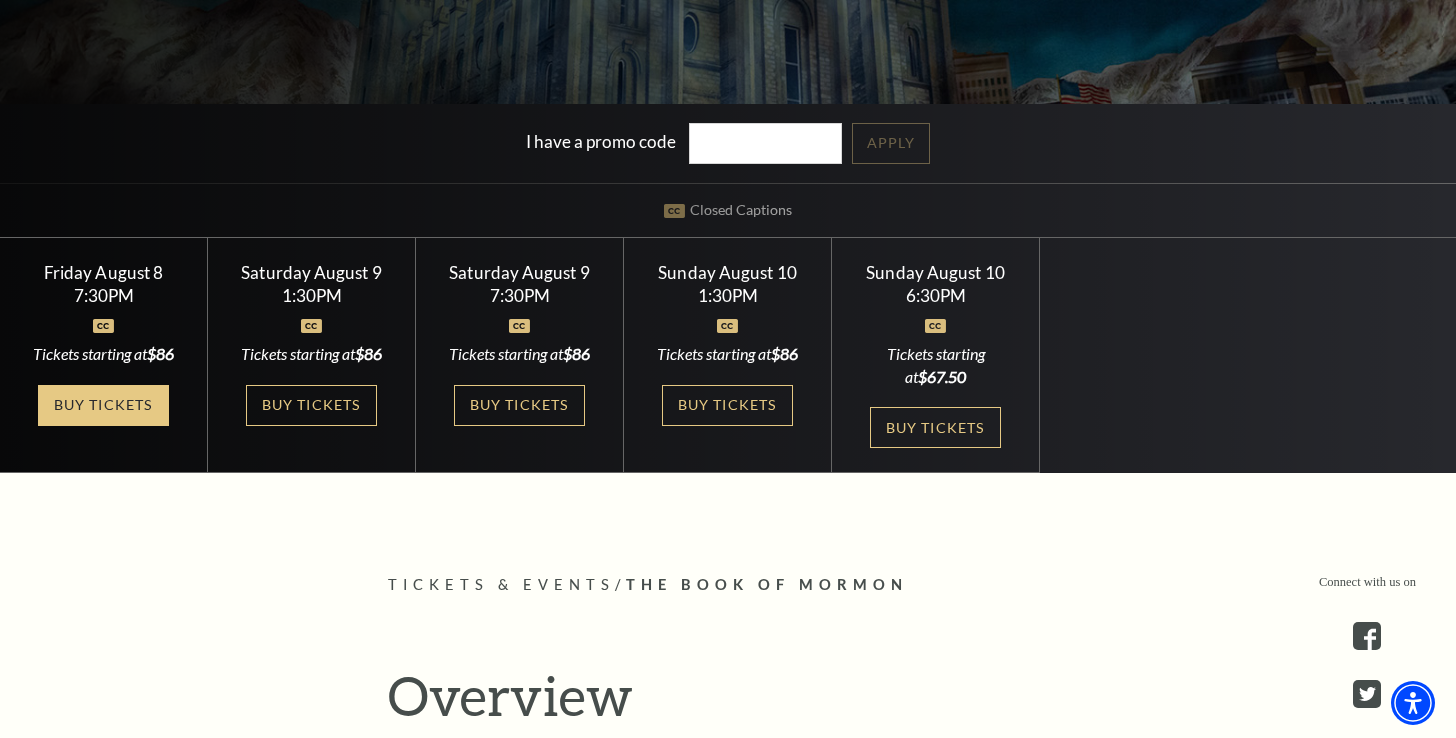 click on "Buy Tickets" at bounding box center [103, 405] 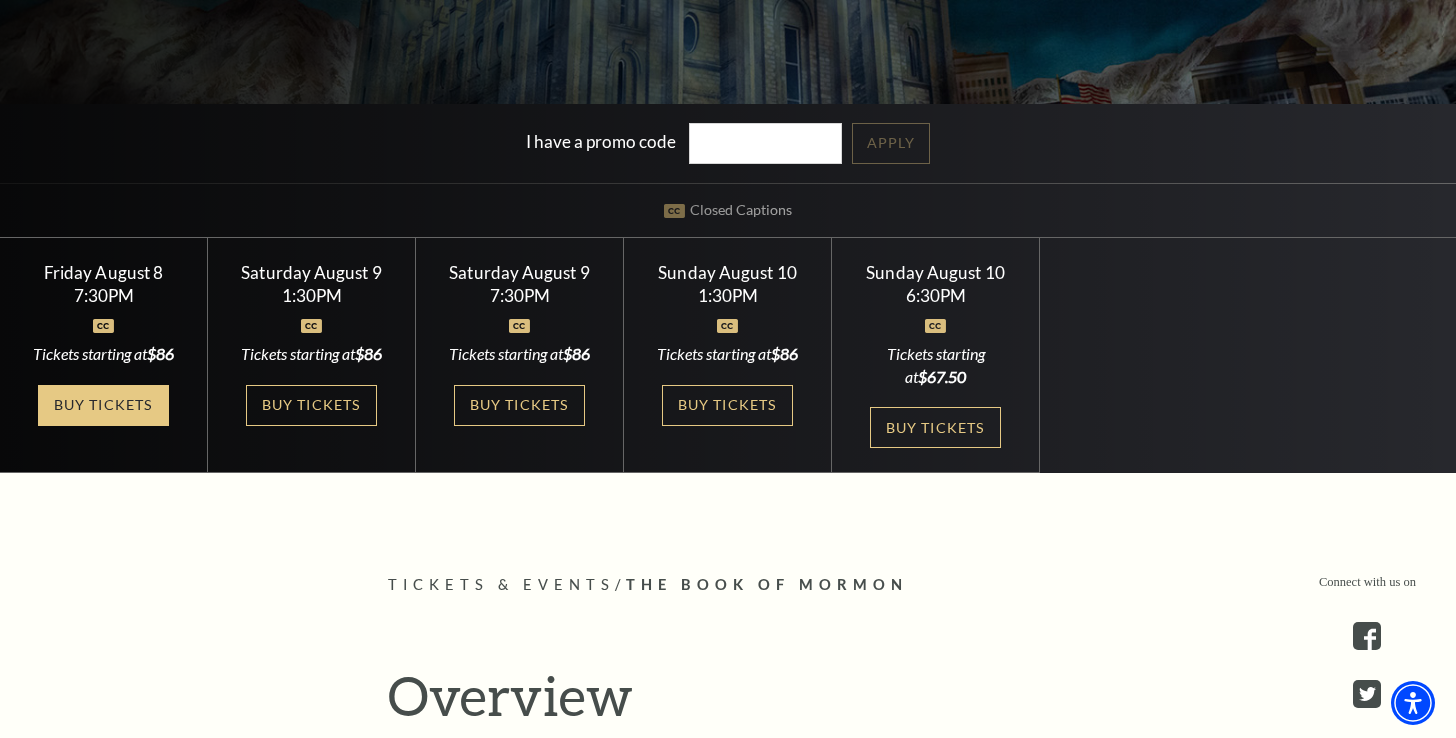 click on "Buy Tickets" at bounding box center [103, 405] 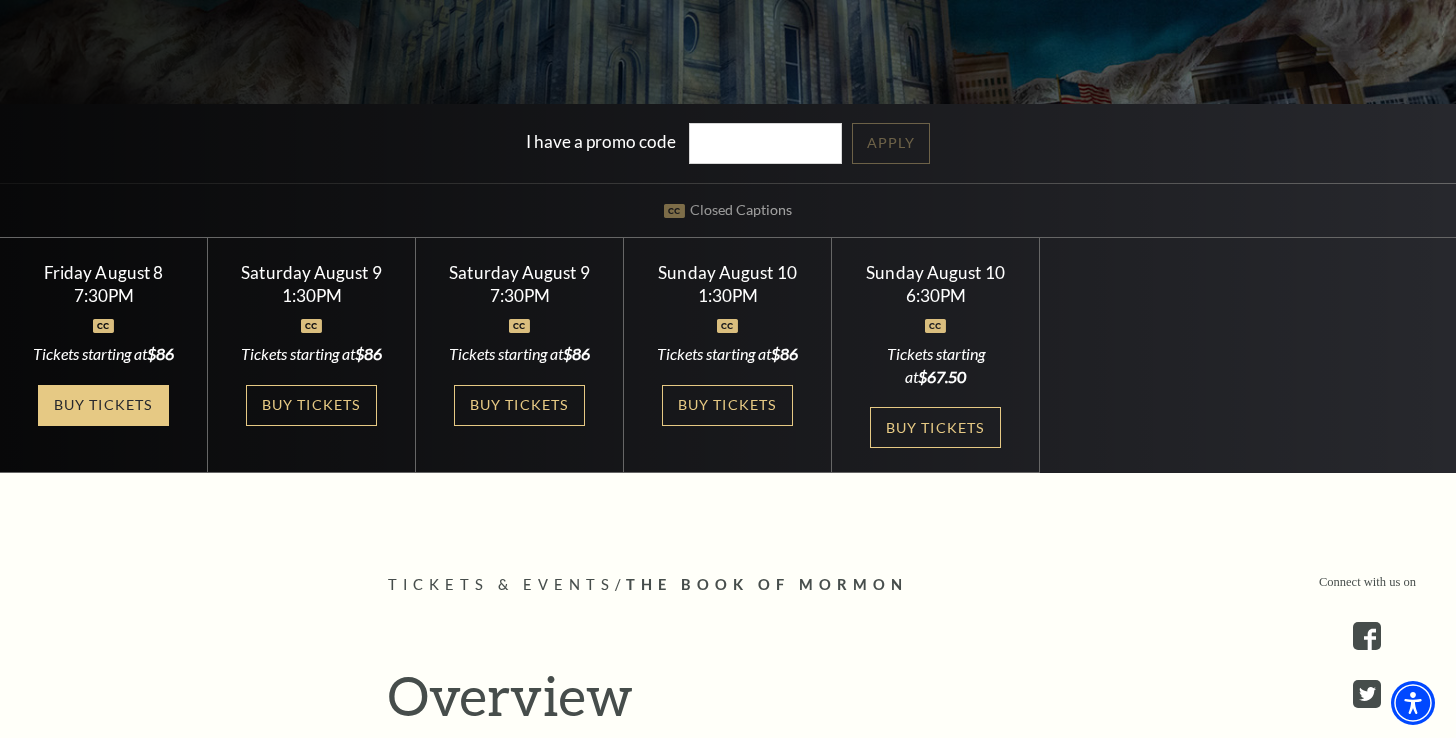 click on "Buy Tickets" at bounding box center [103, 405] 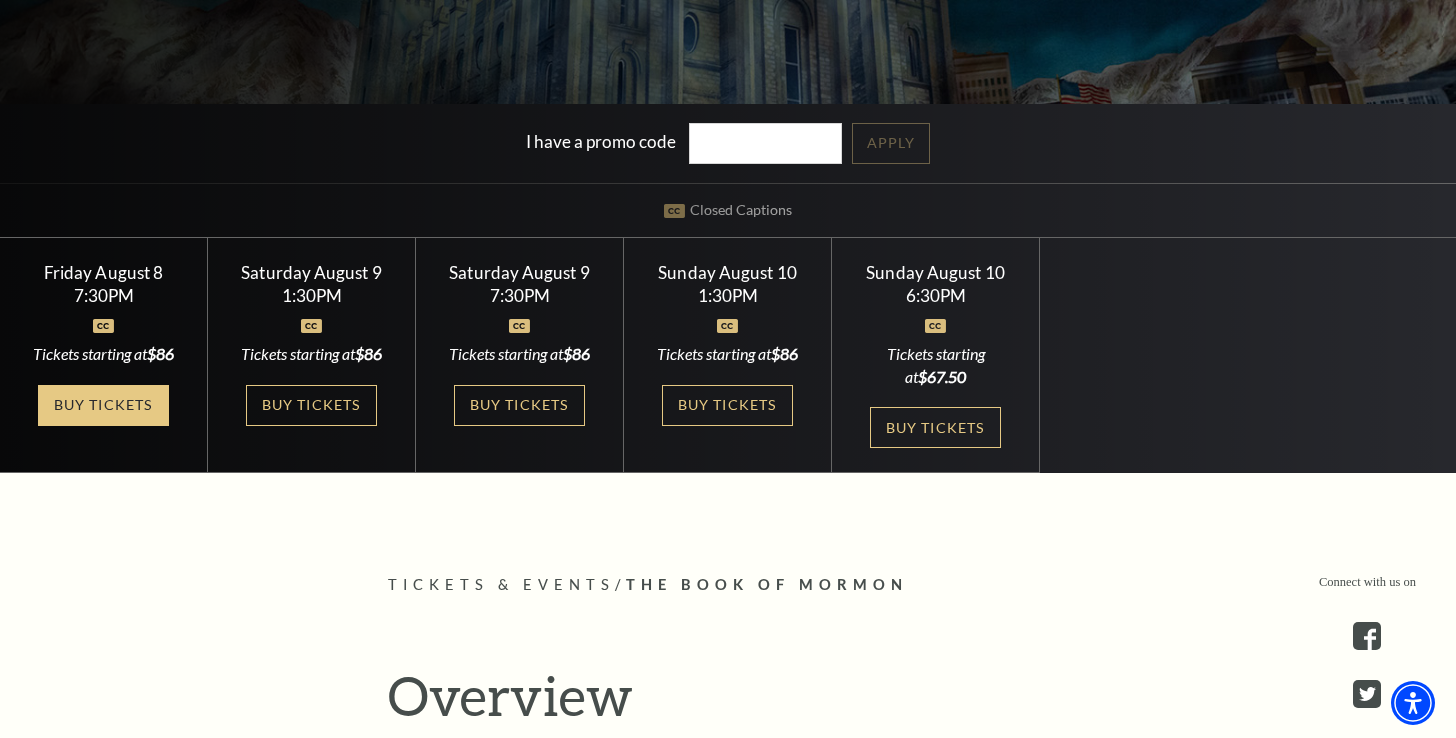 click on "Buy Tickets" at bounding box center [103, 405] 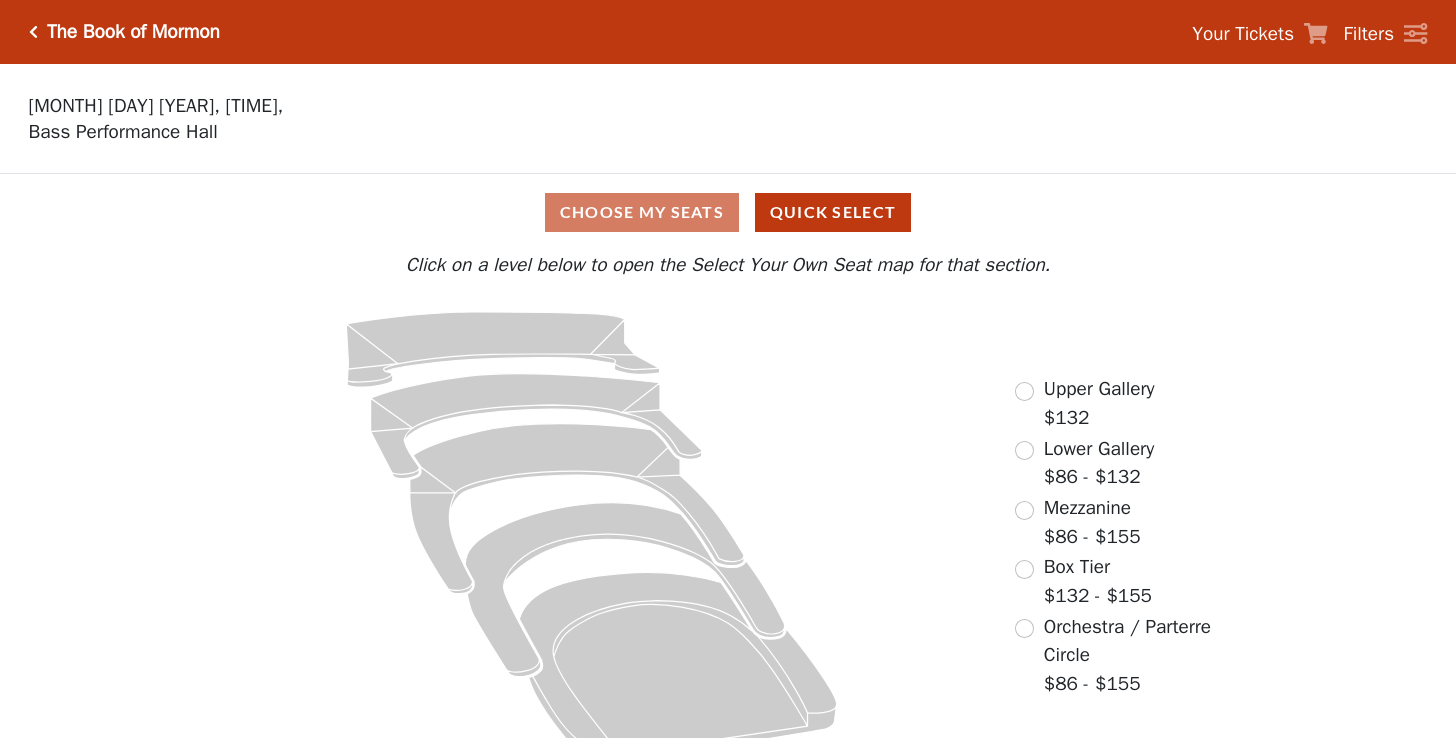 scroll, scrollTop: 0, scrollLeft: 0, axis: both 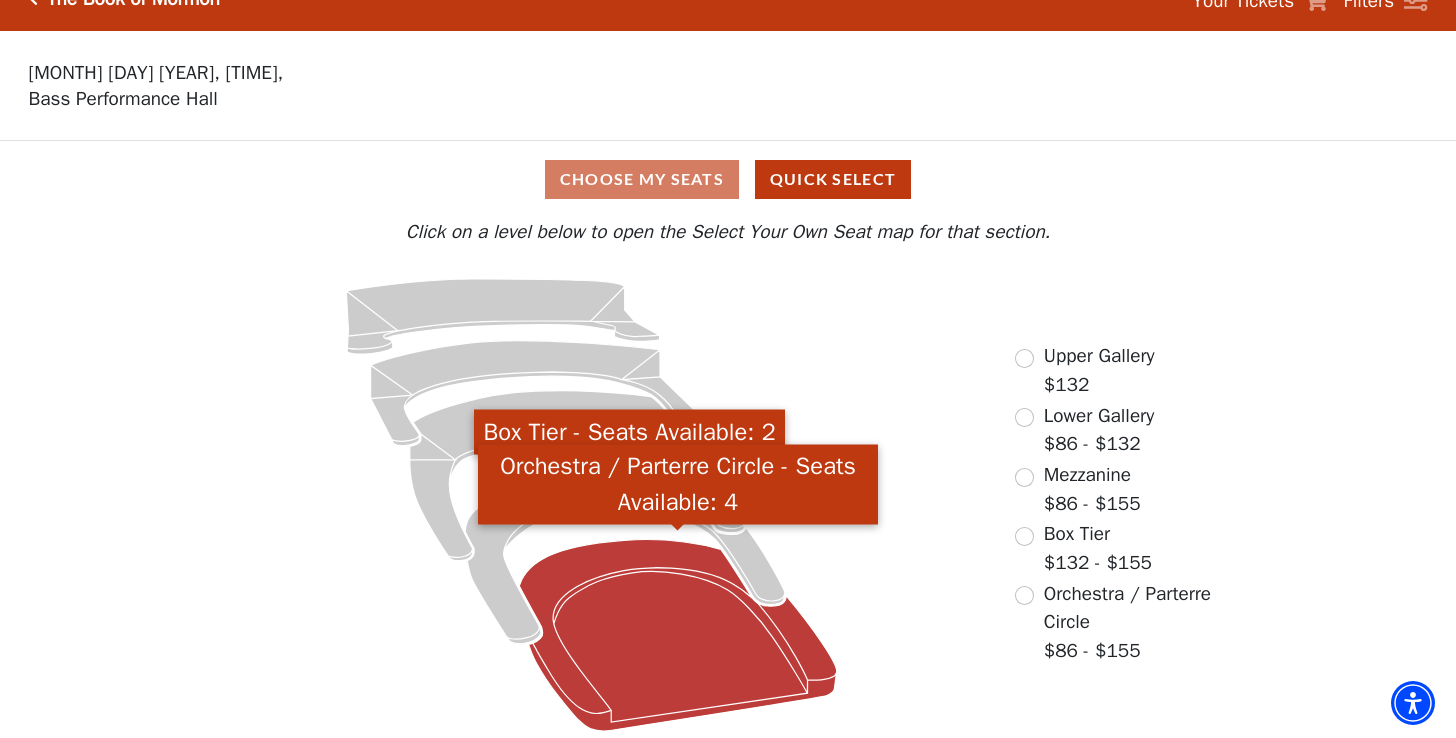 click 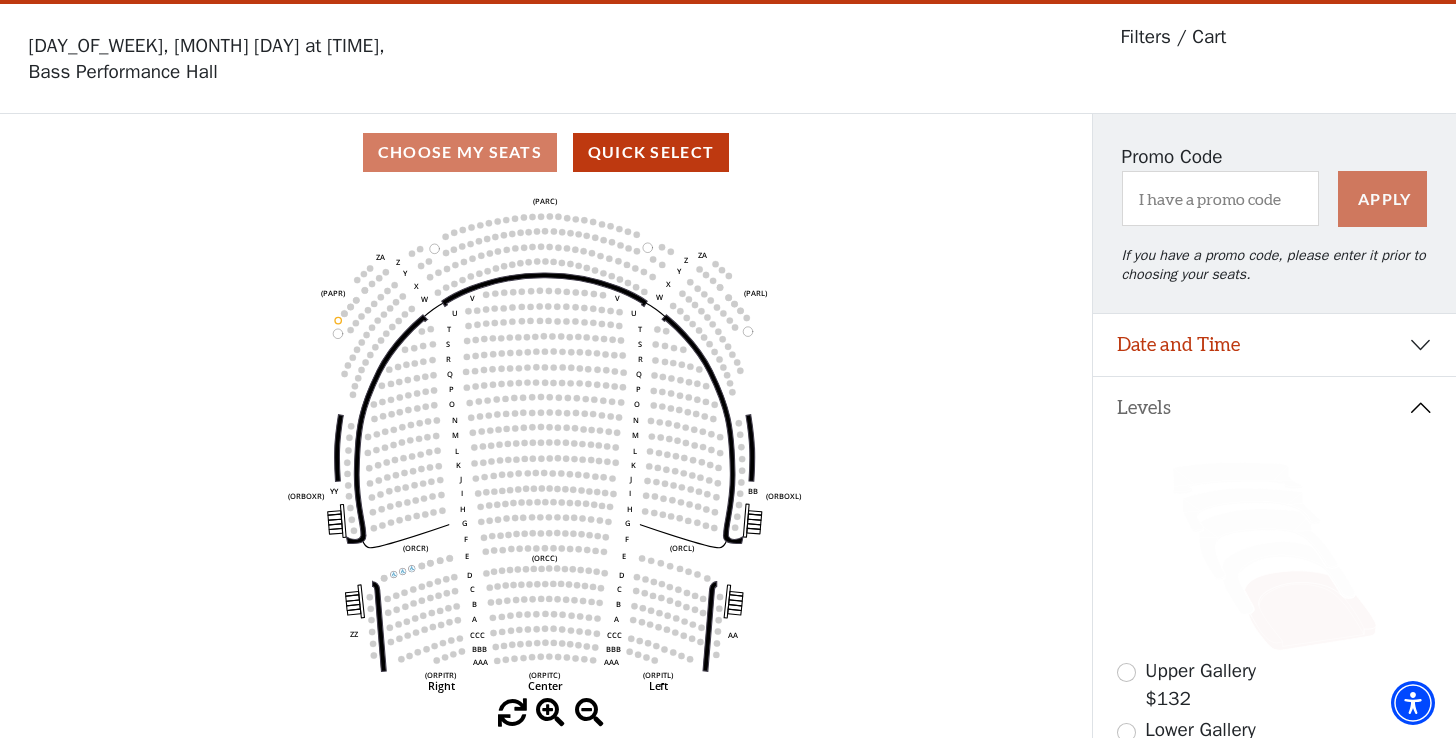 scroll, scrollTop: 92, scrollLeft: 0, axis: vertical 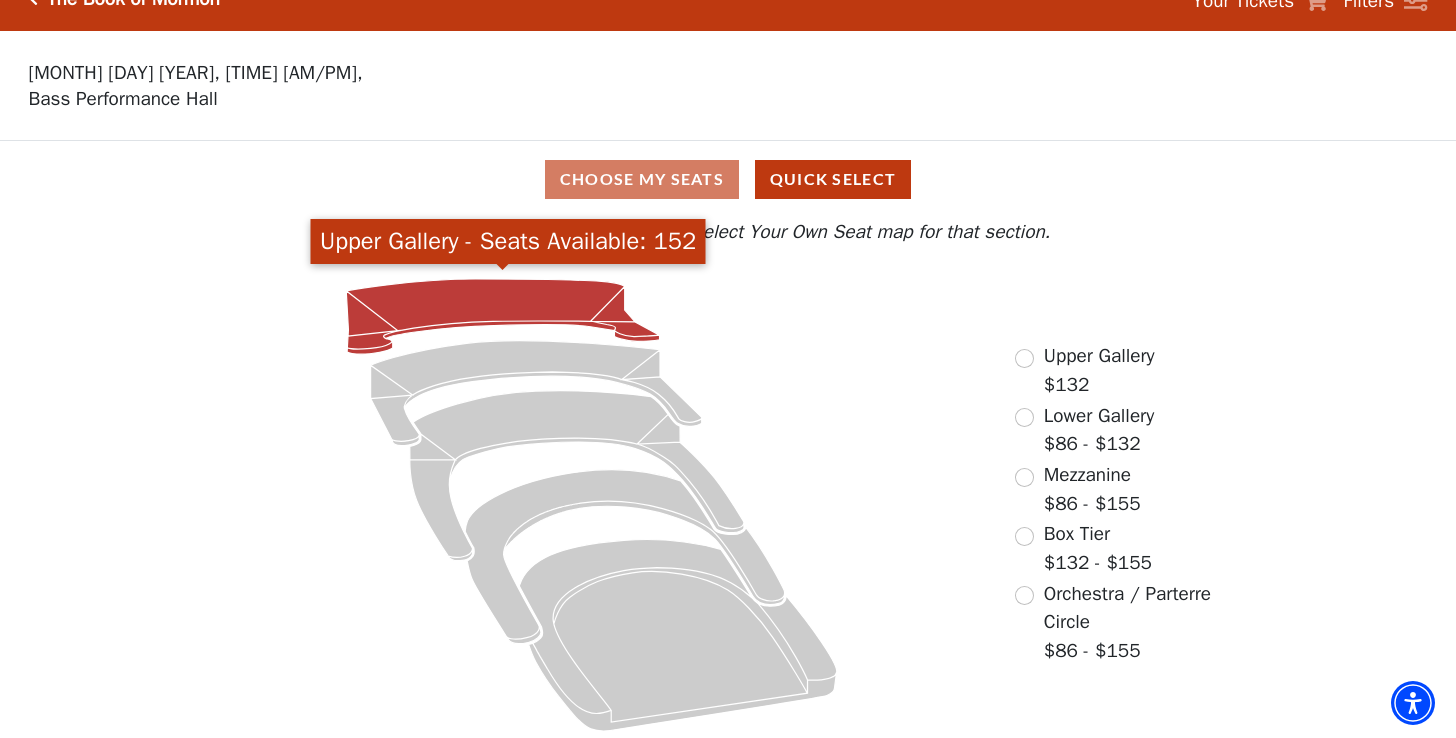 click 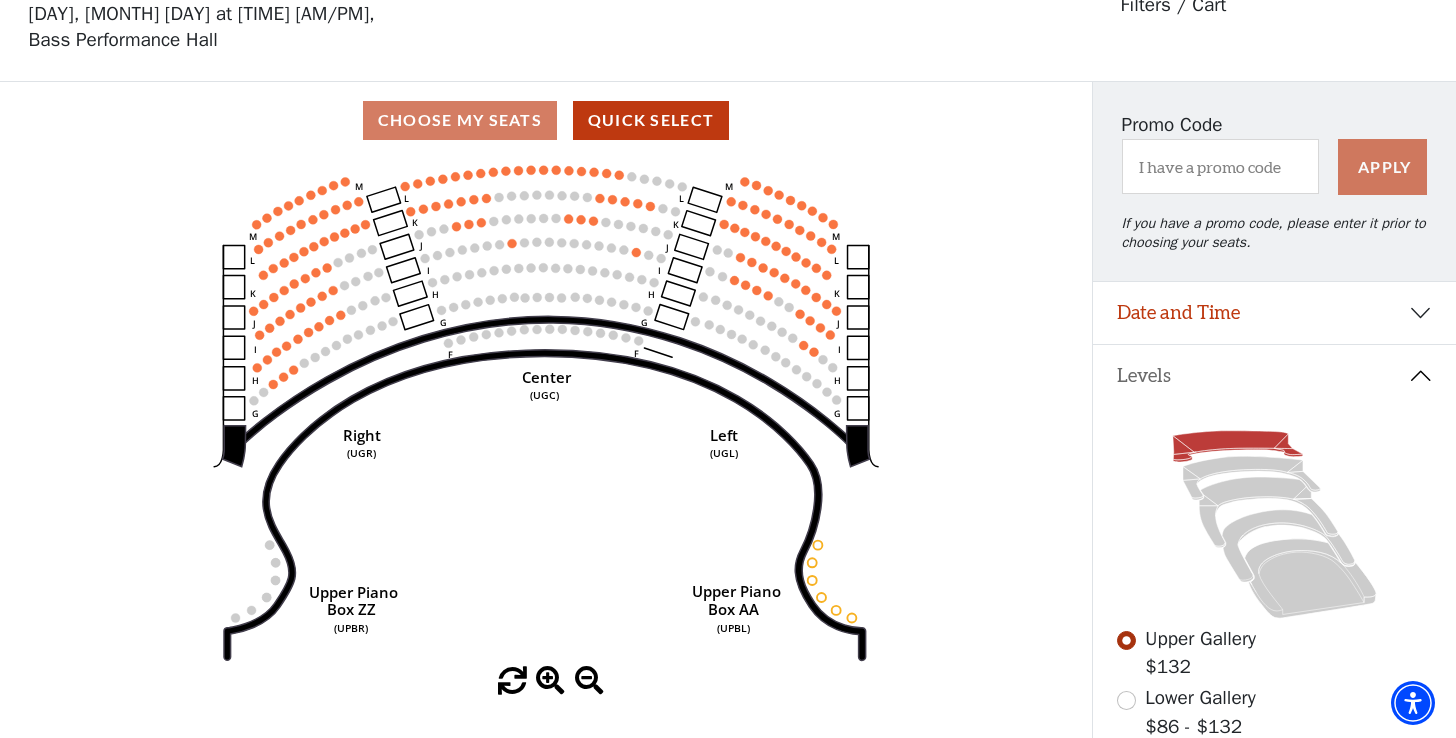 scroll, scrollTop: 236, scrollLeft: 0, axis: vertical 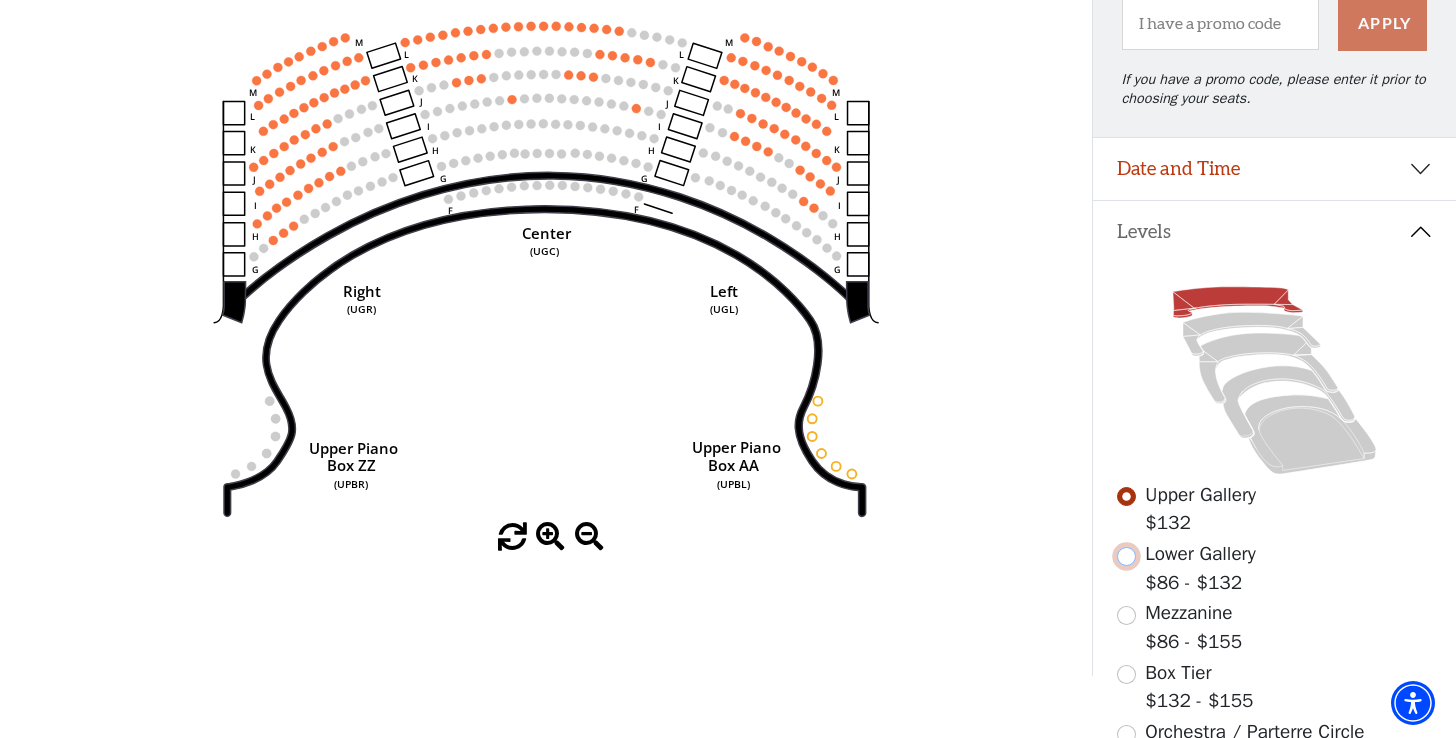 click at bounding box center (1126, 556) 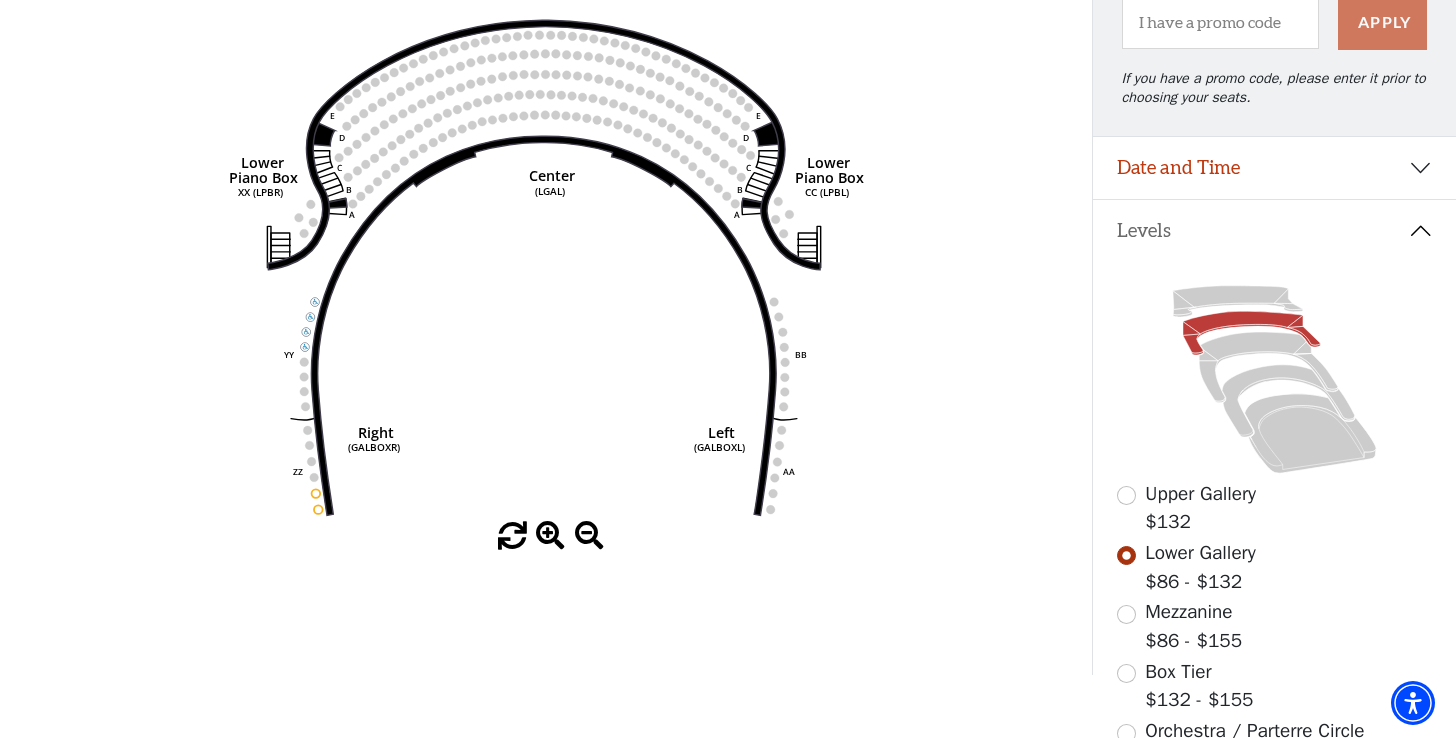 scroll, scrollTop: 239, scrollLeft: 0, axis: vertical 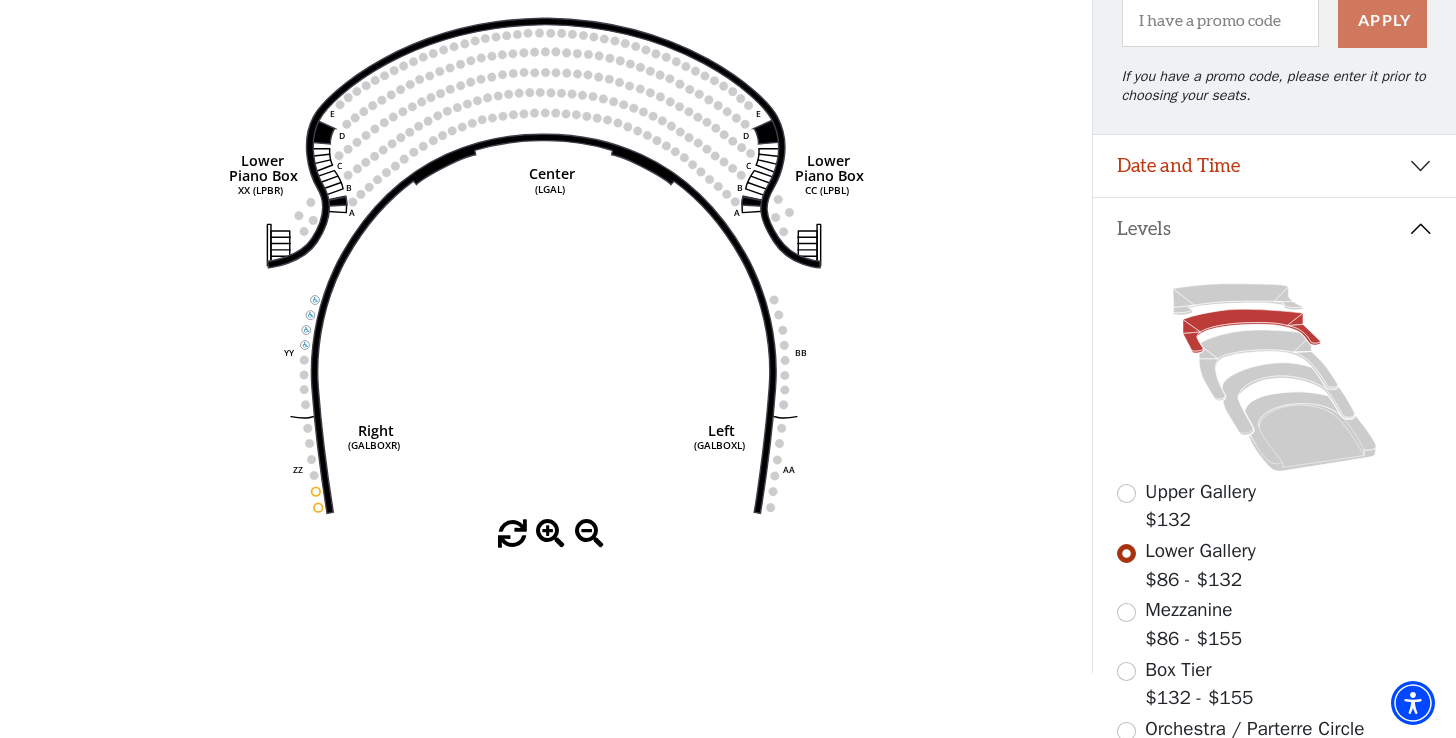 click on "Right   (GALBOXR)   E   D   C   B   A   E   D   C   B   A   YY   ZZ   Left   (GALBOXL)   BB   AA   Center   Lower   Piano Box   (LGAL)   CC (LPBL)   Lower   Piano Box   XX (LPBR)" 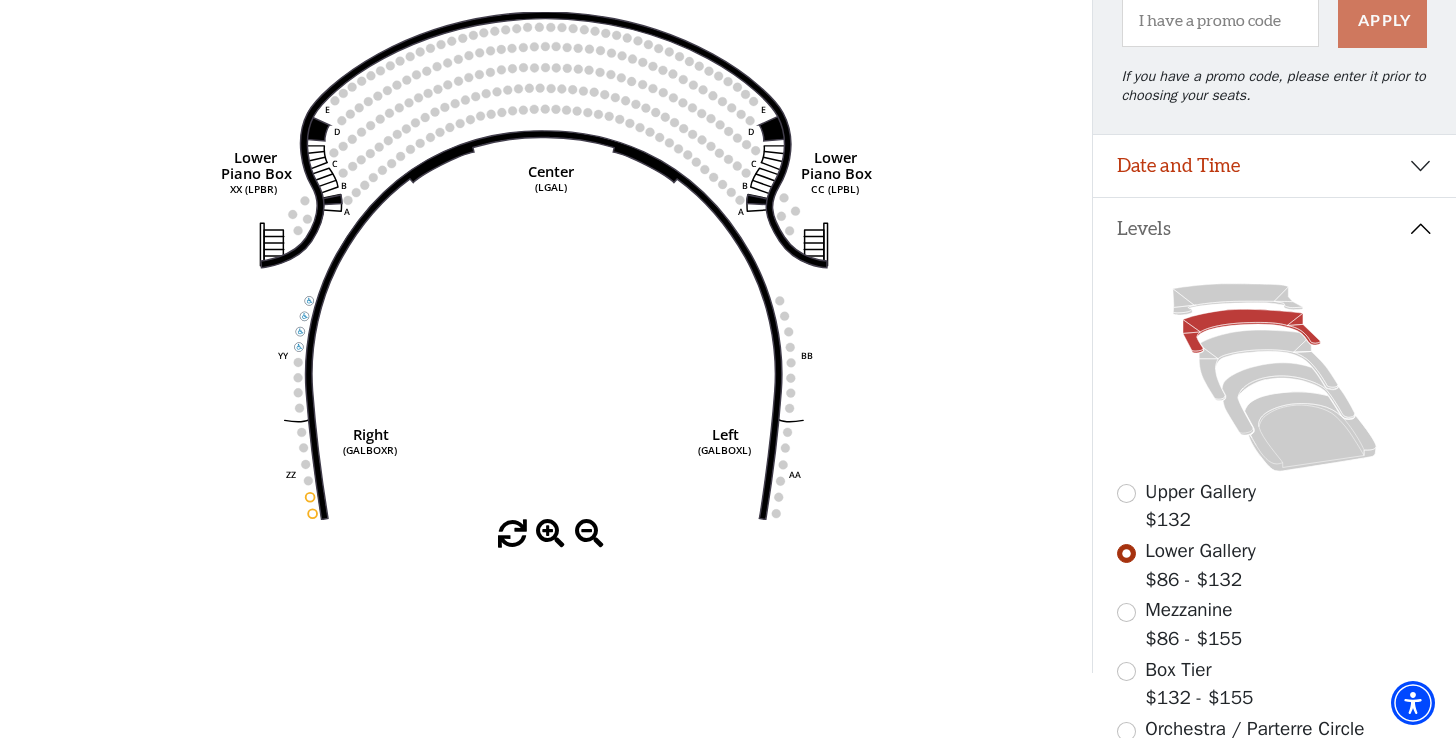 click 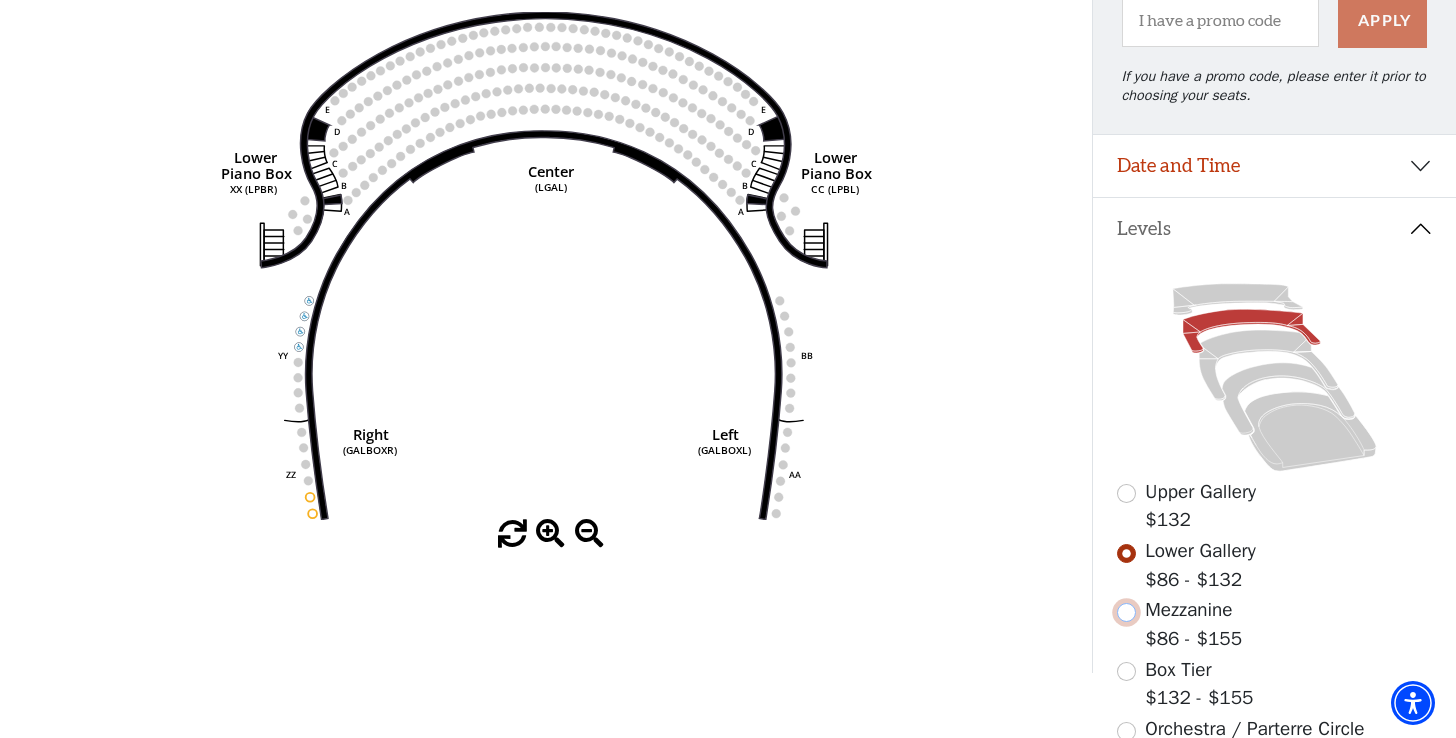 click at bounding box center [1126, 612] 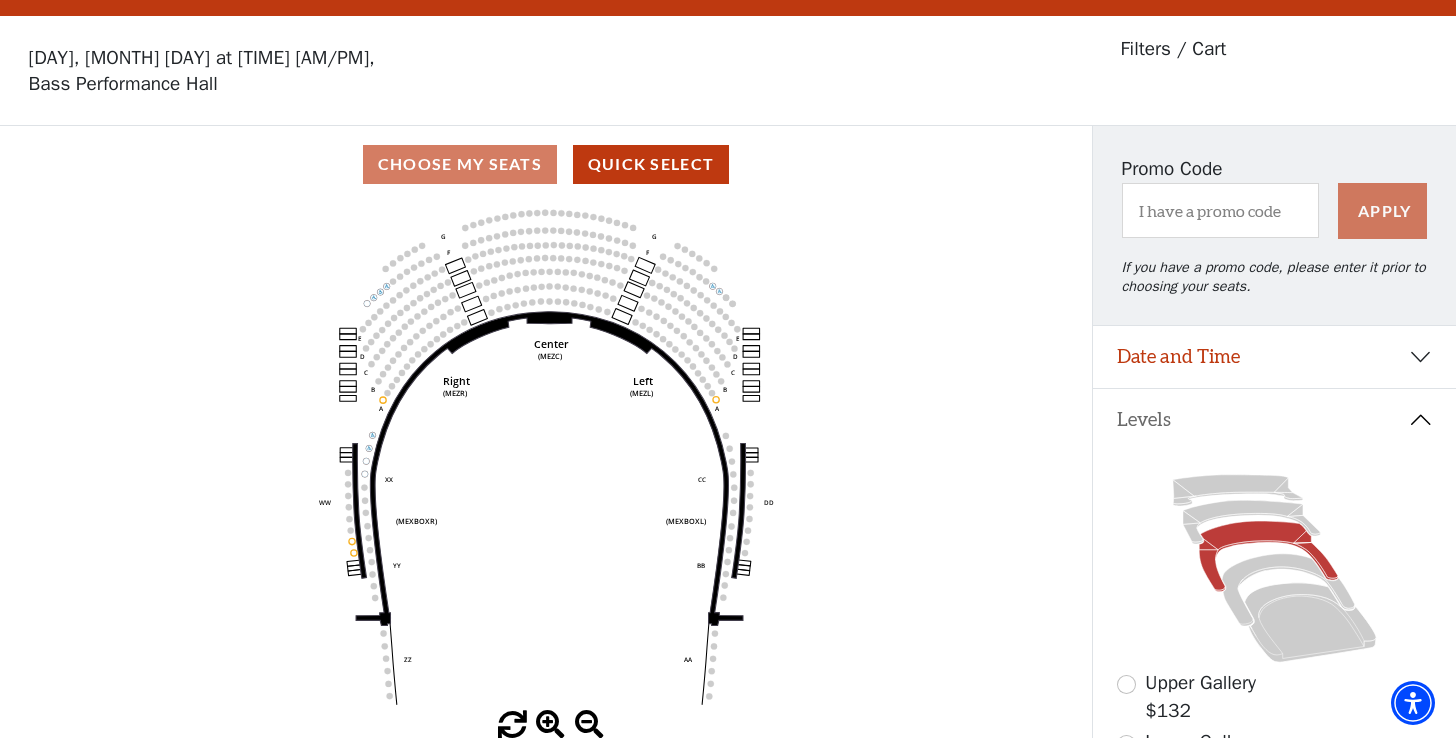 scroll, scrollTop: 92, scrollLeft: 0, axis: vertical 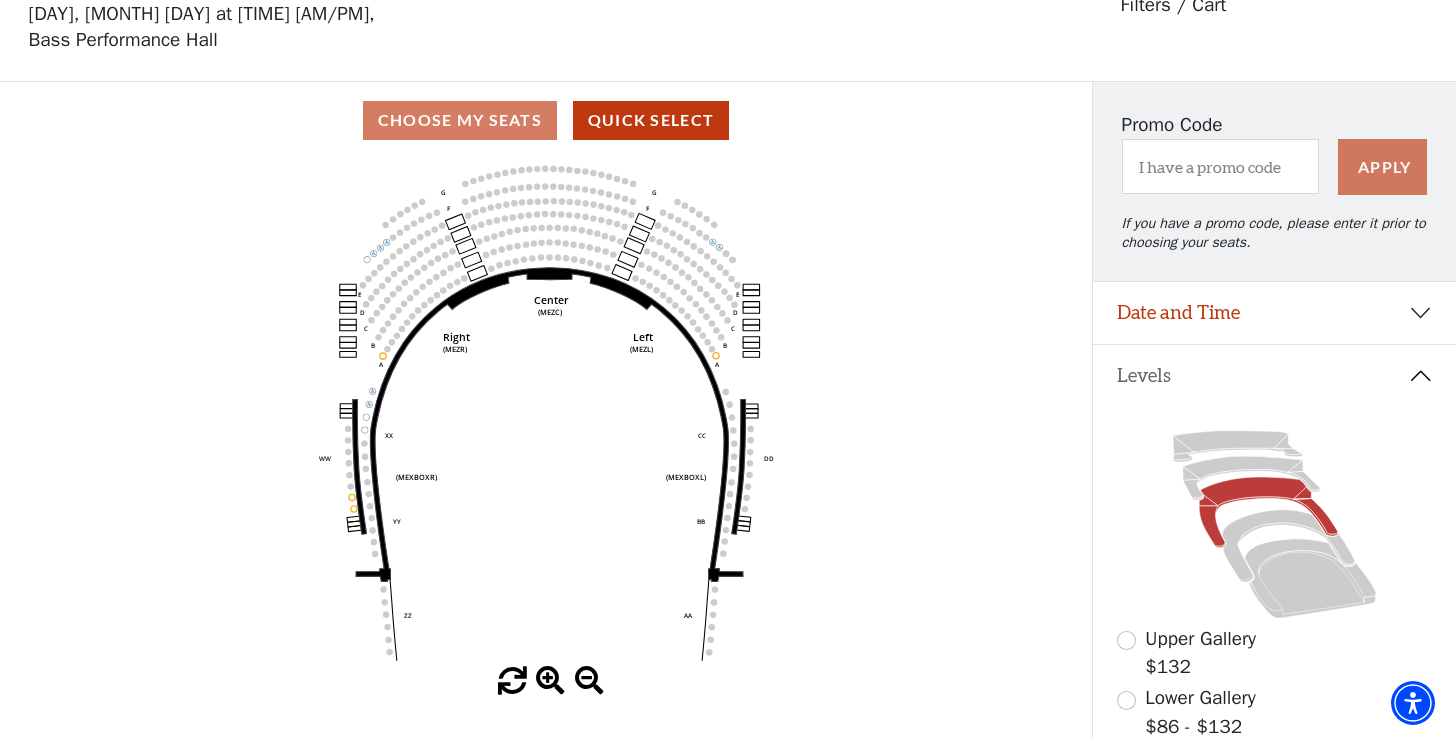 click on "Choose My Seats
Quick Select" at bounding box center [546, 120] 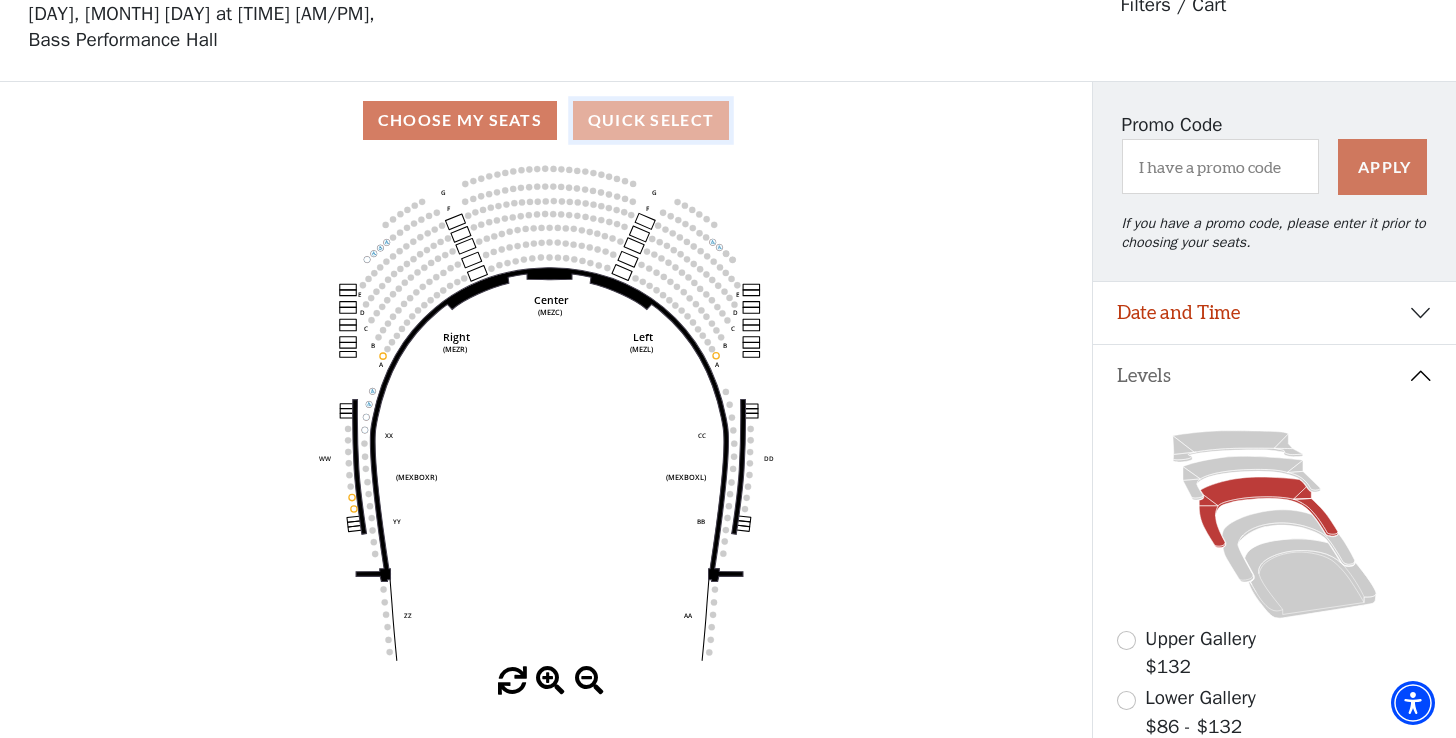click on "Quick Select" at bounding box center (651, 120) 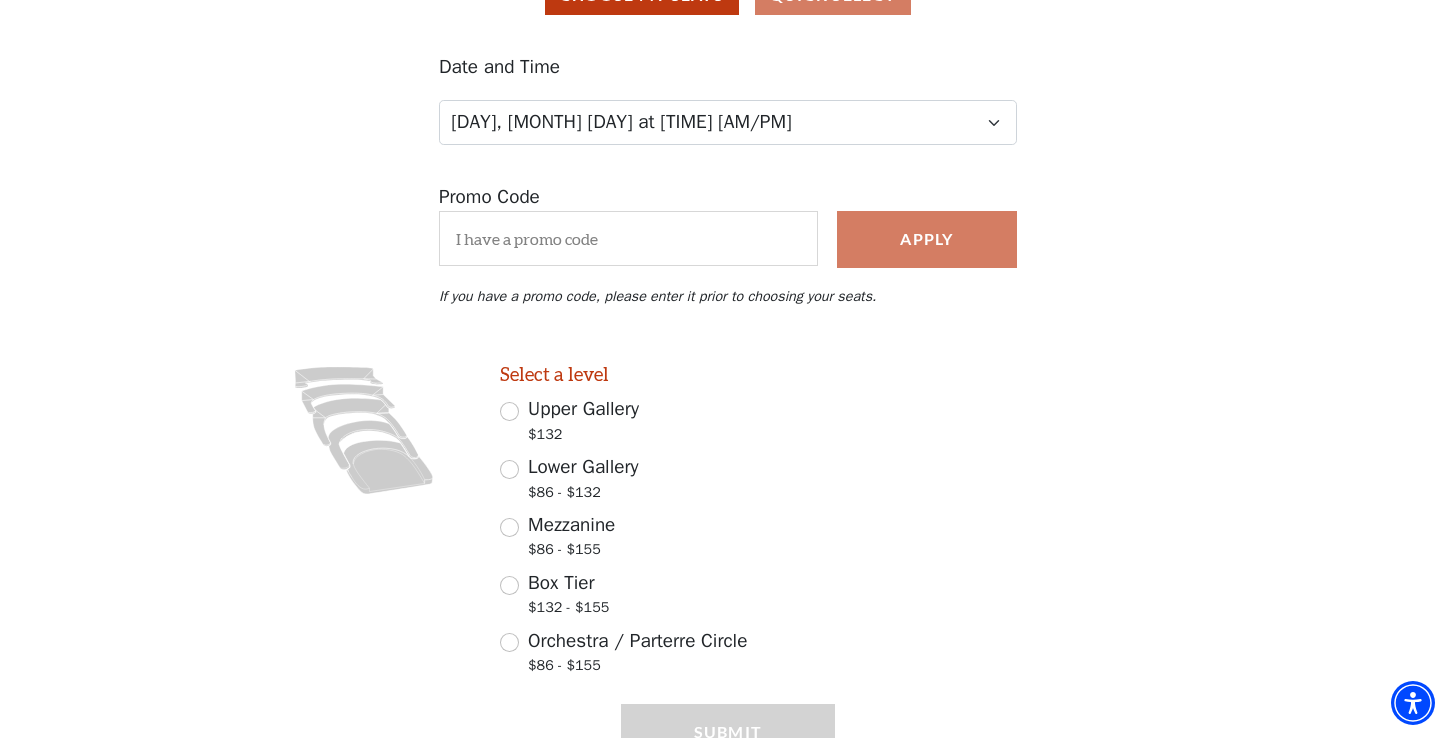 scroll, scrollTop: 307, scrollLeft: 0, axis: vertical 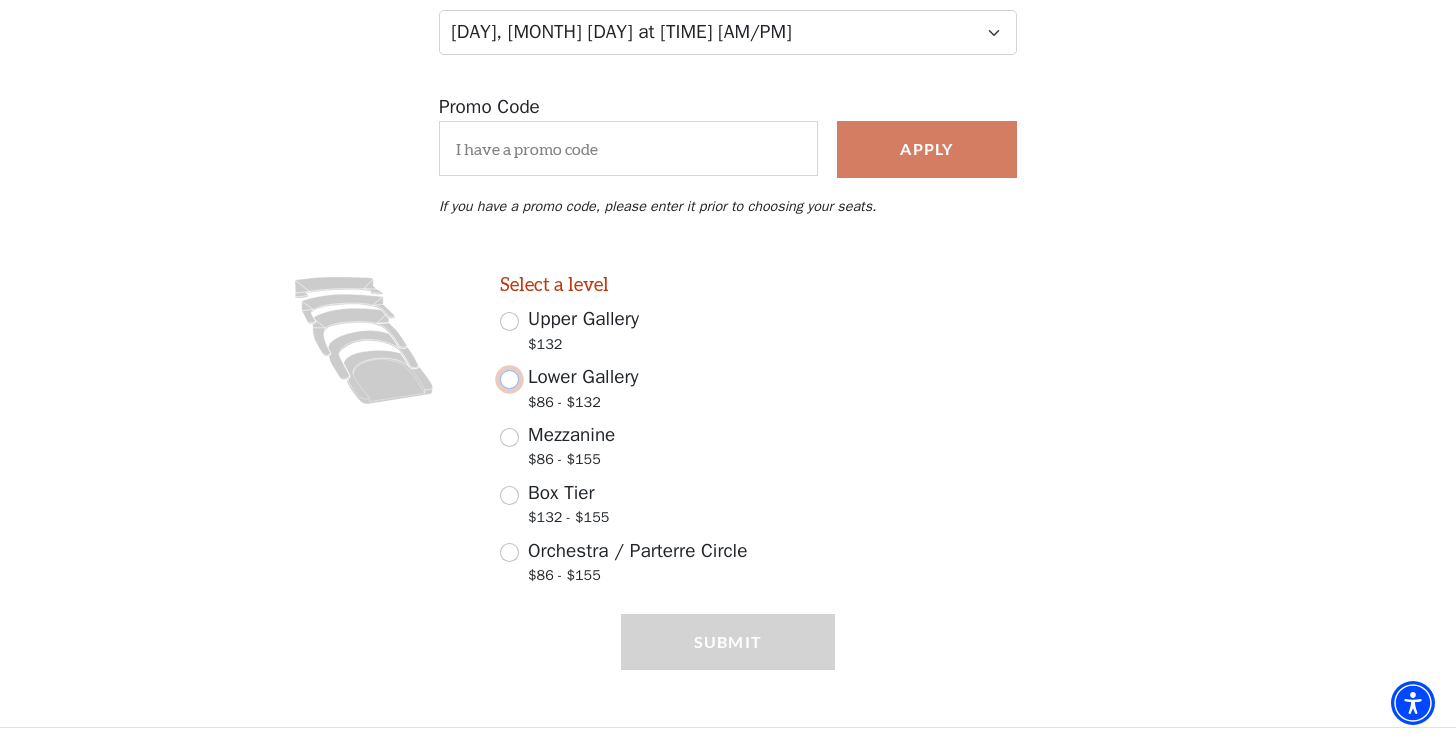 click on "Lower Gallery     $86 - $132" at bounding box center [509, 379] 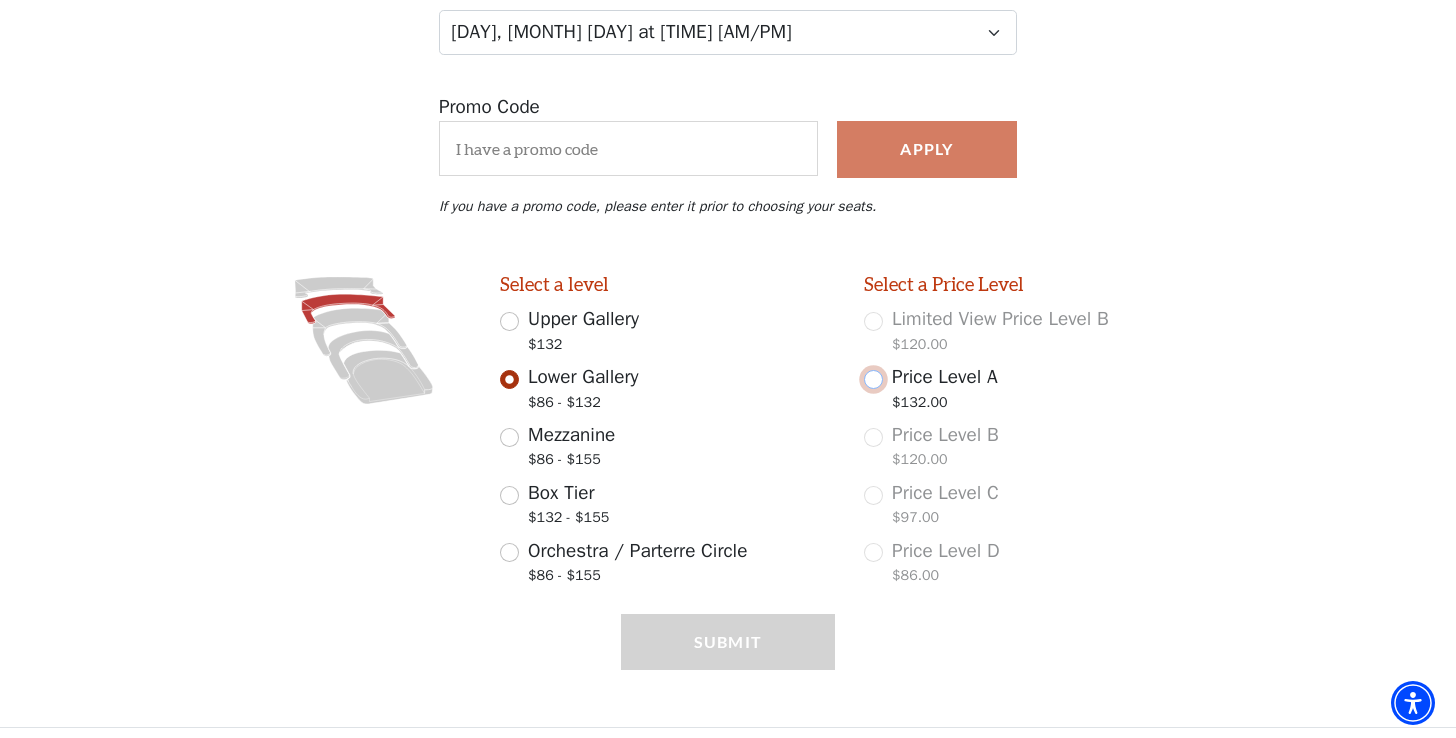 click on "Price Level A $132.00" at bounding box center [873, 379] 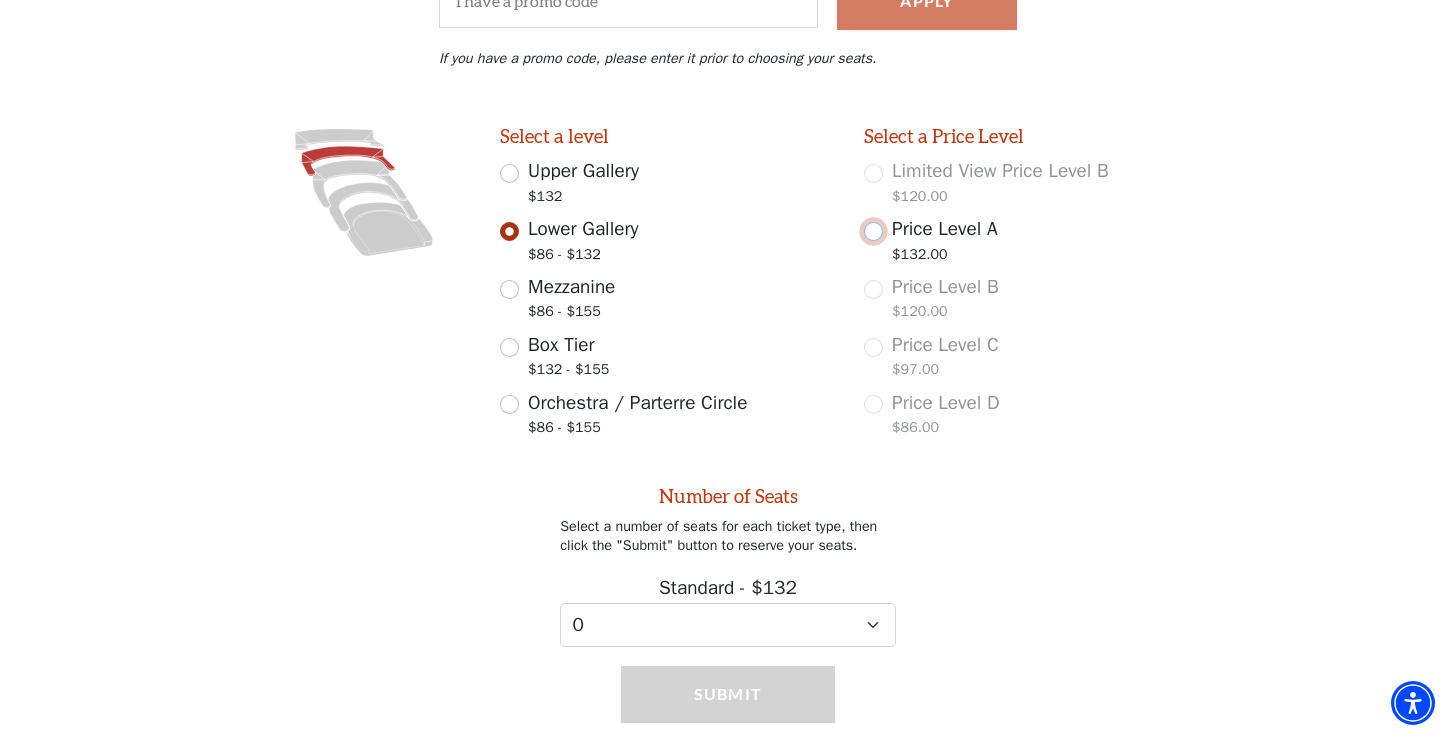 scroll, scrollTop: 504, scrollLeft: 0, axis: vertical 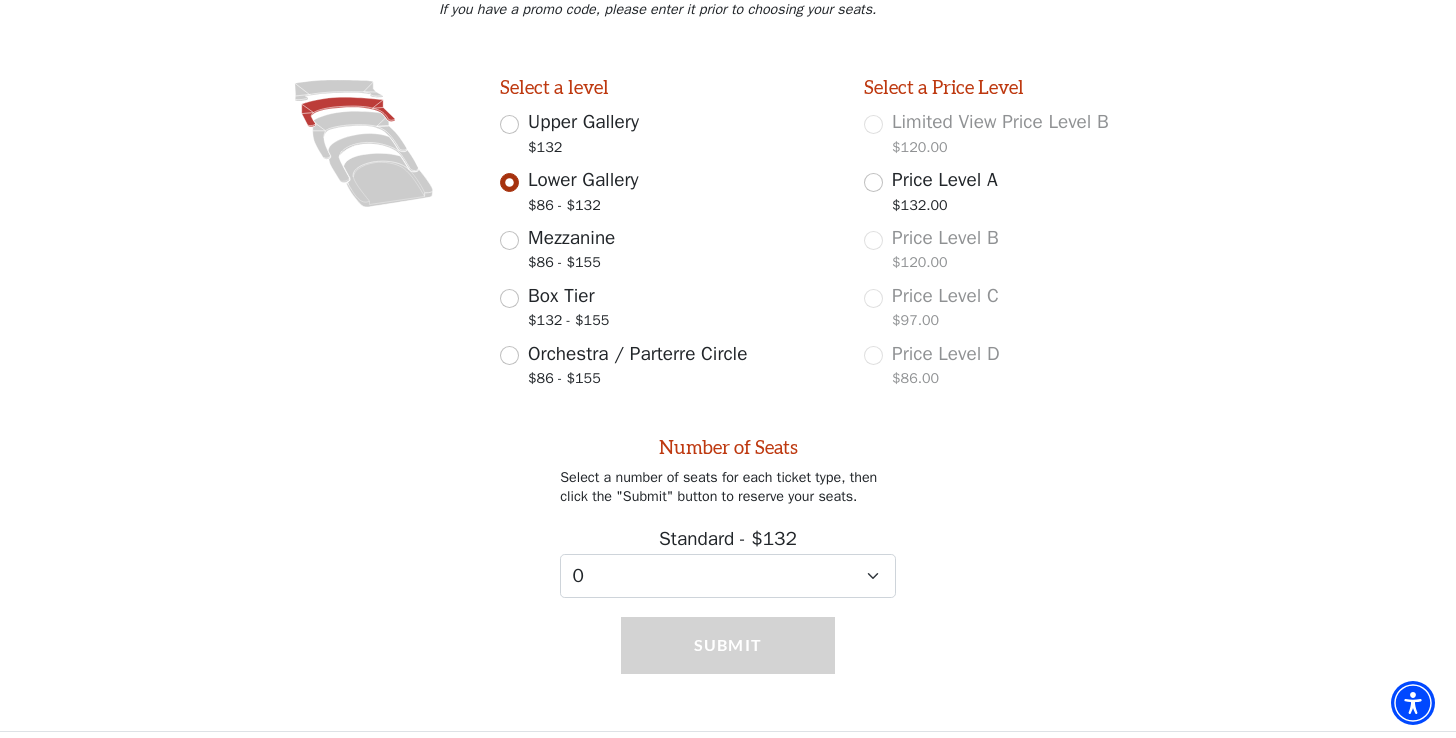 click on "Standard - $132
0 1 2 3 4 5 6 7 8 9" at bounding box center [728, 561] 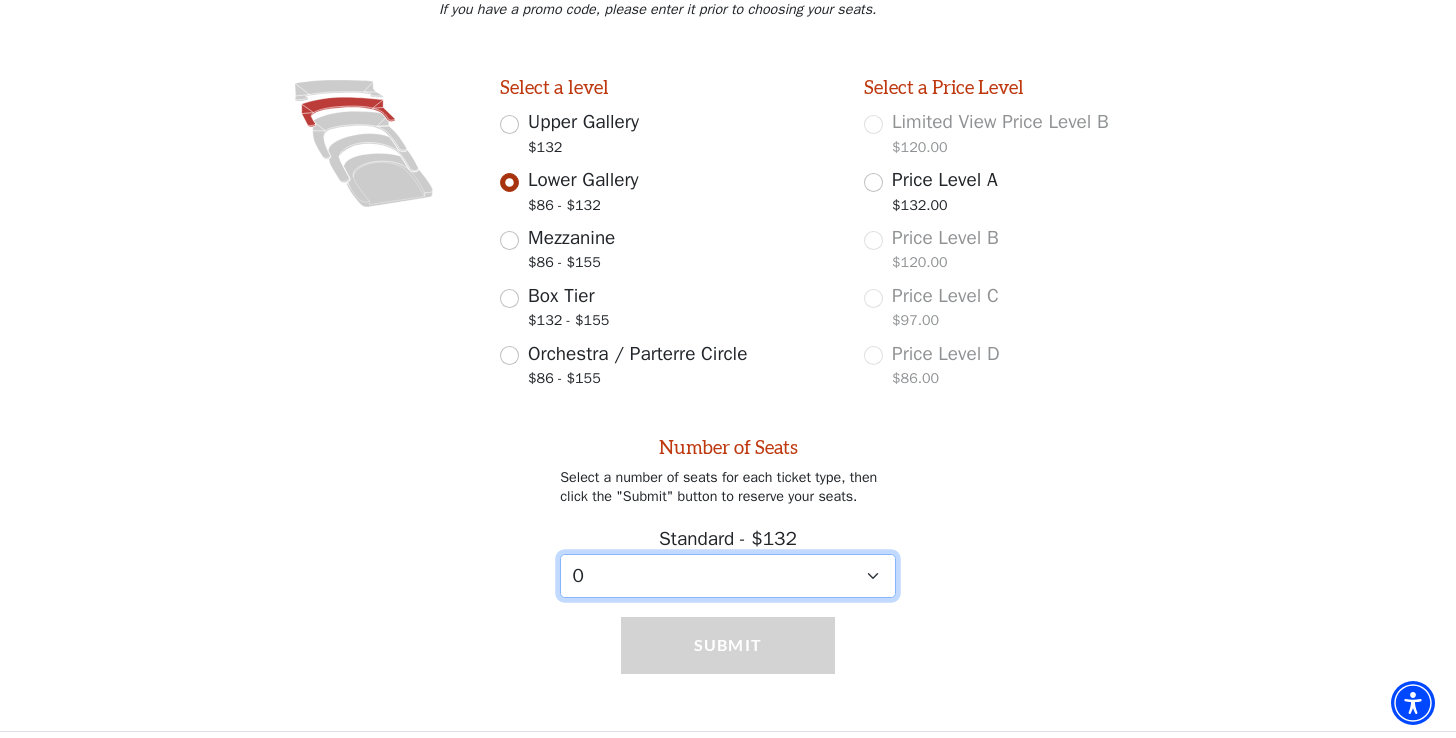 click on "0 1 2 3 4 5 6 7 8 9" at bounding box center (728, 576) 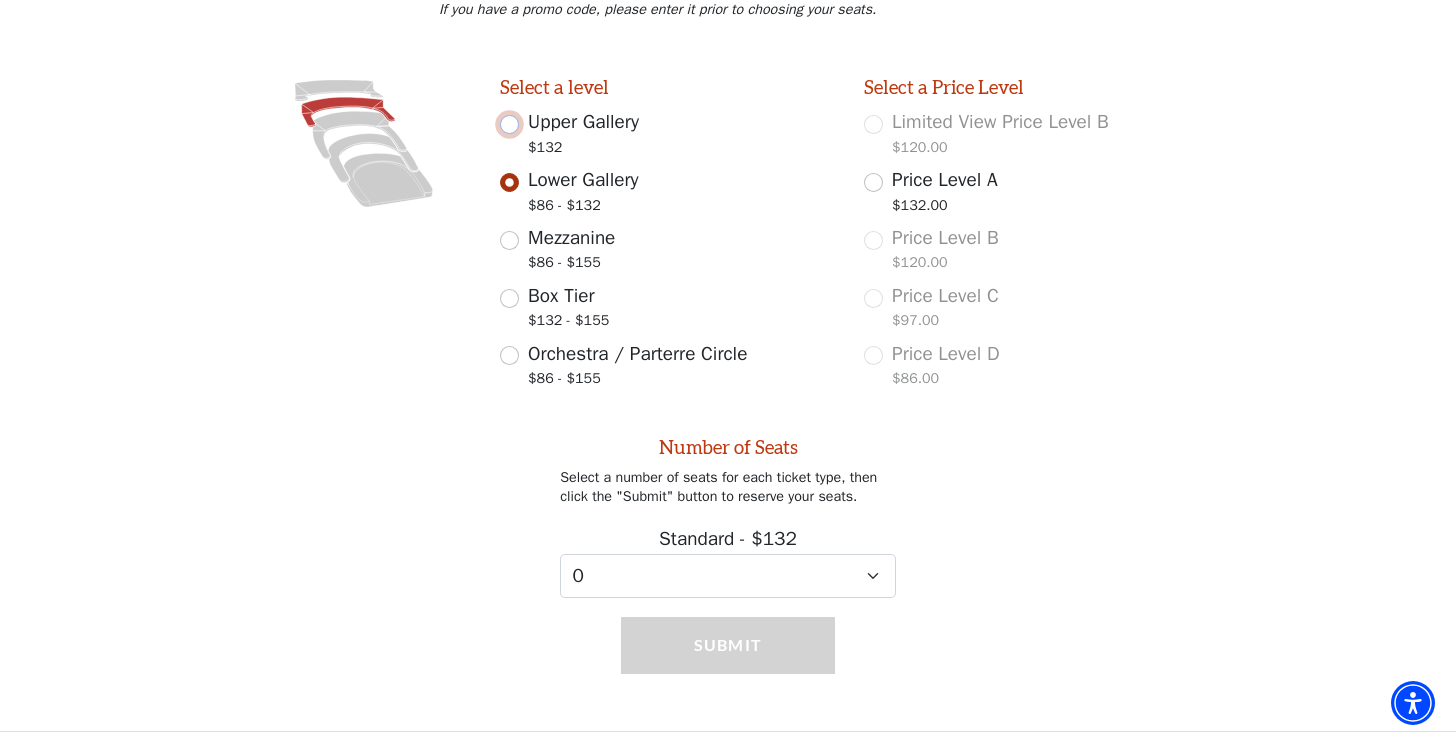click on "Upper Gallery     $132" at bounding box center (509, 124) 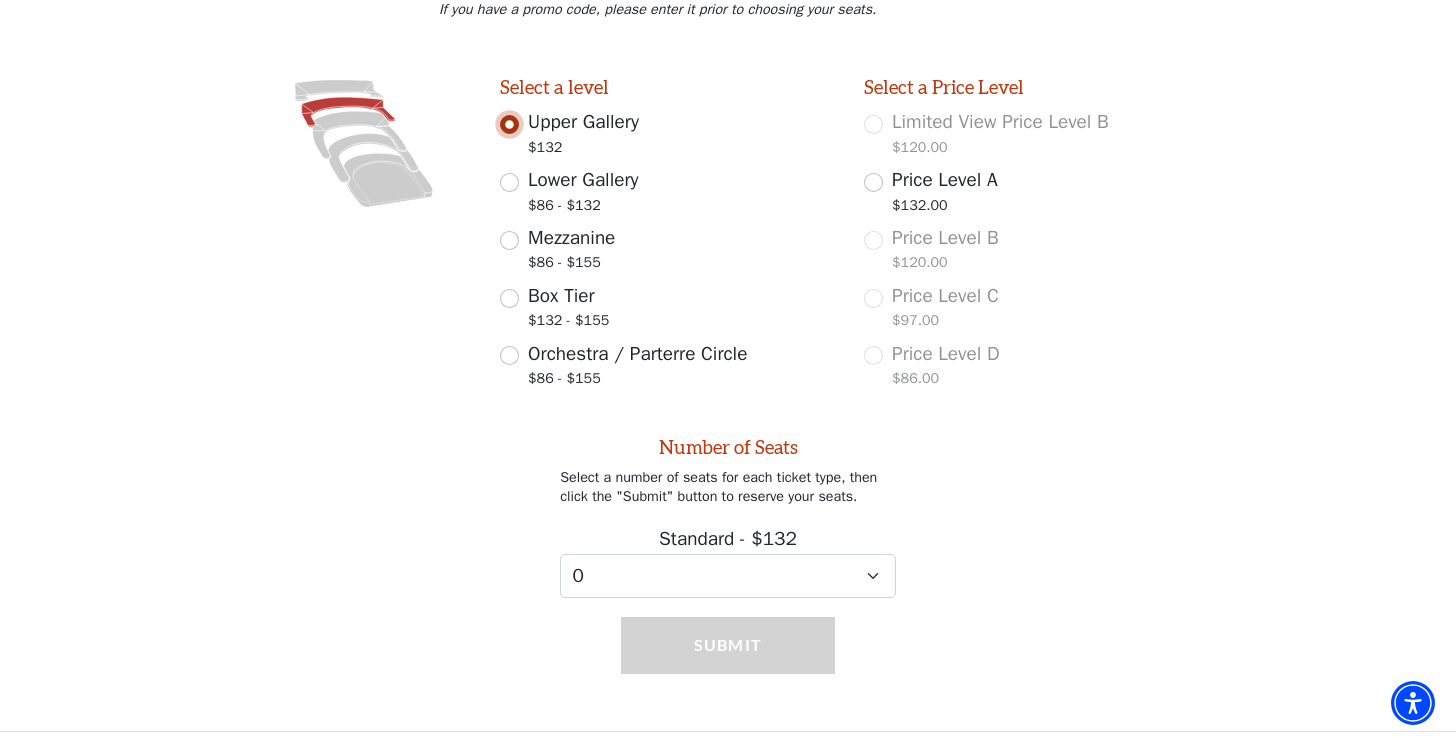 scroll, scrollTop: 307, scrollLeft: 0, axis: vertical 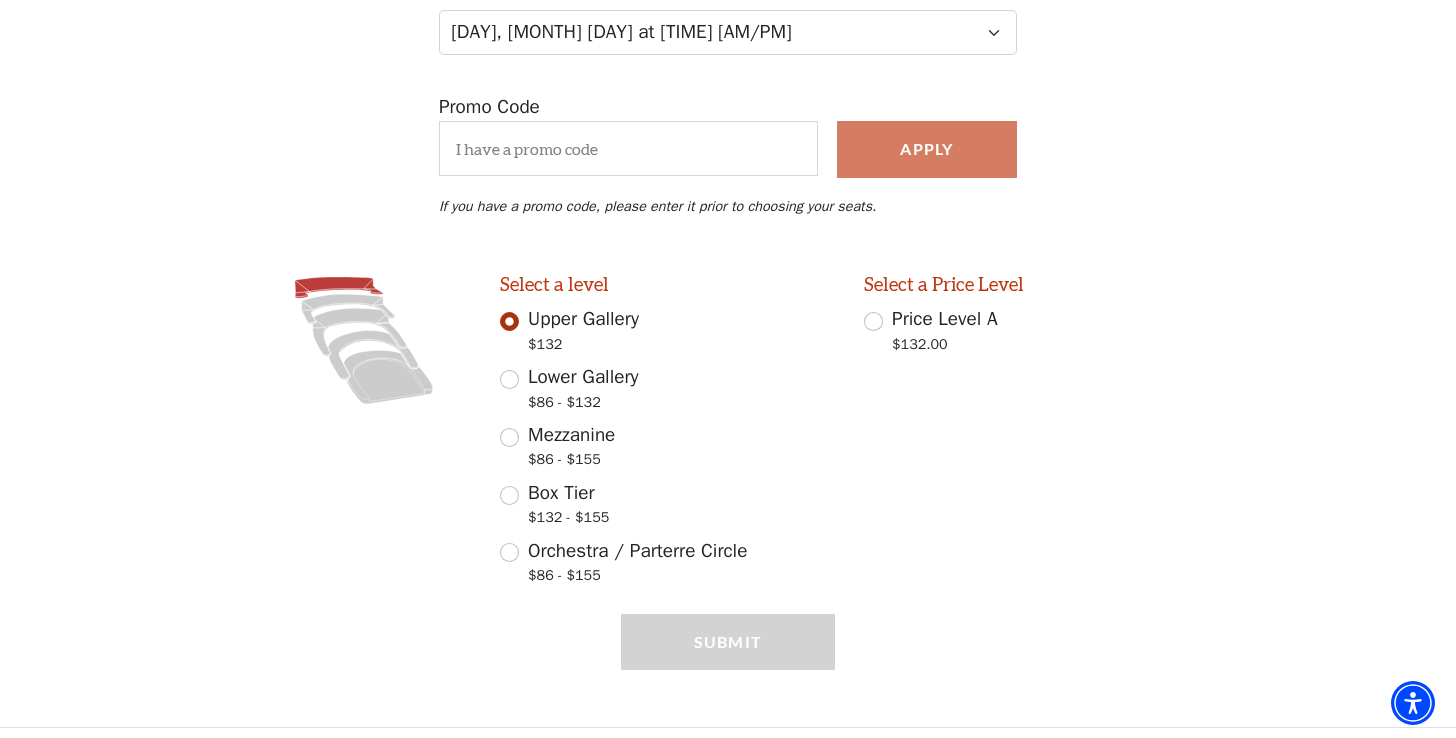 click on "Lower Gallery     $86 - $132" at bounding box center [668, 391] 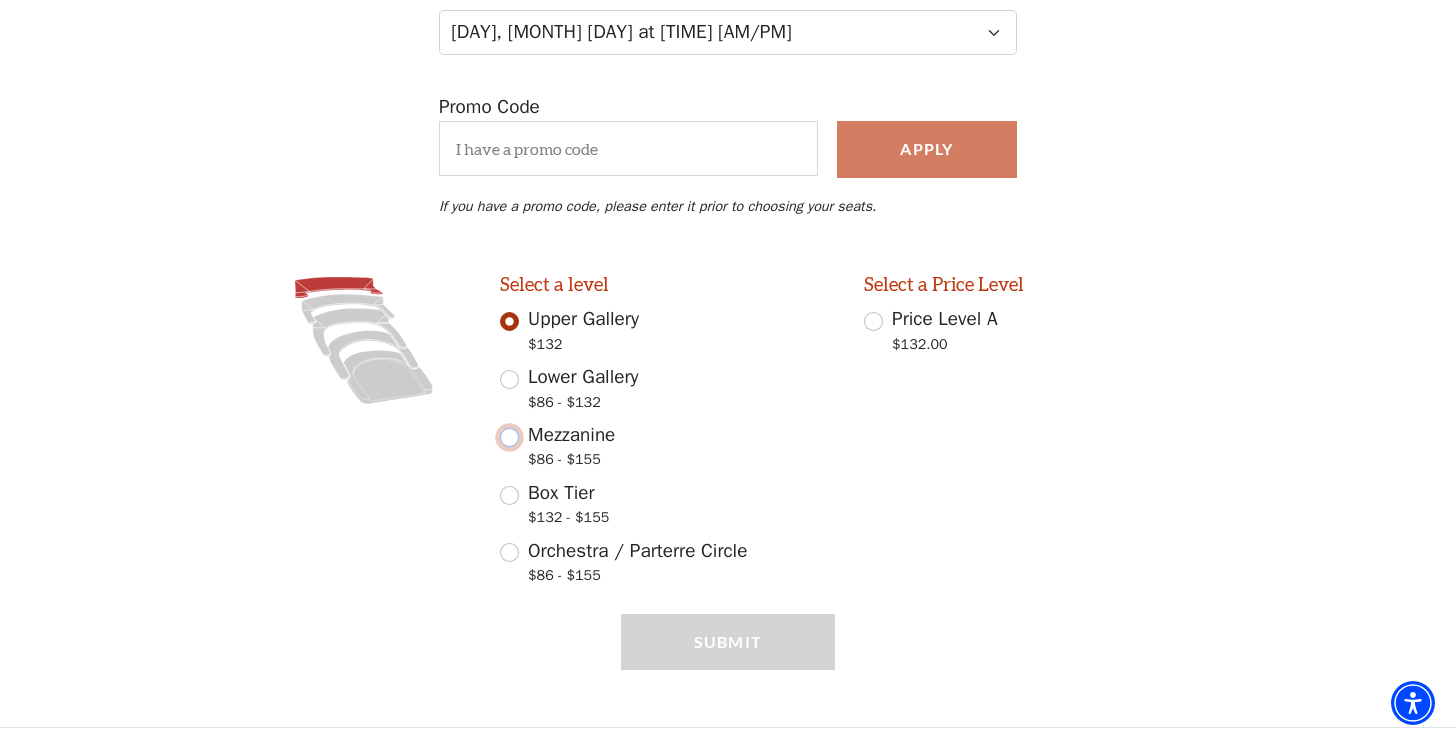 click on "Mezzanine     $86 - $155" at bounding box center [509, 437] 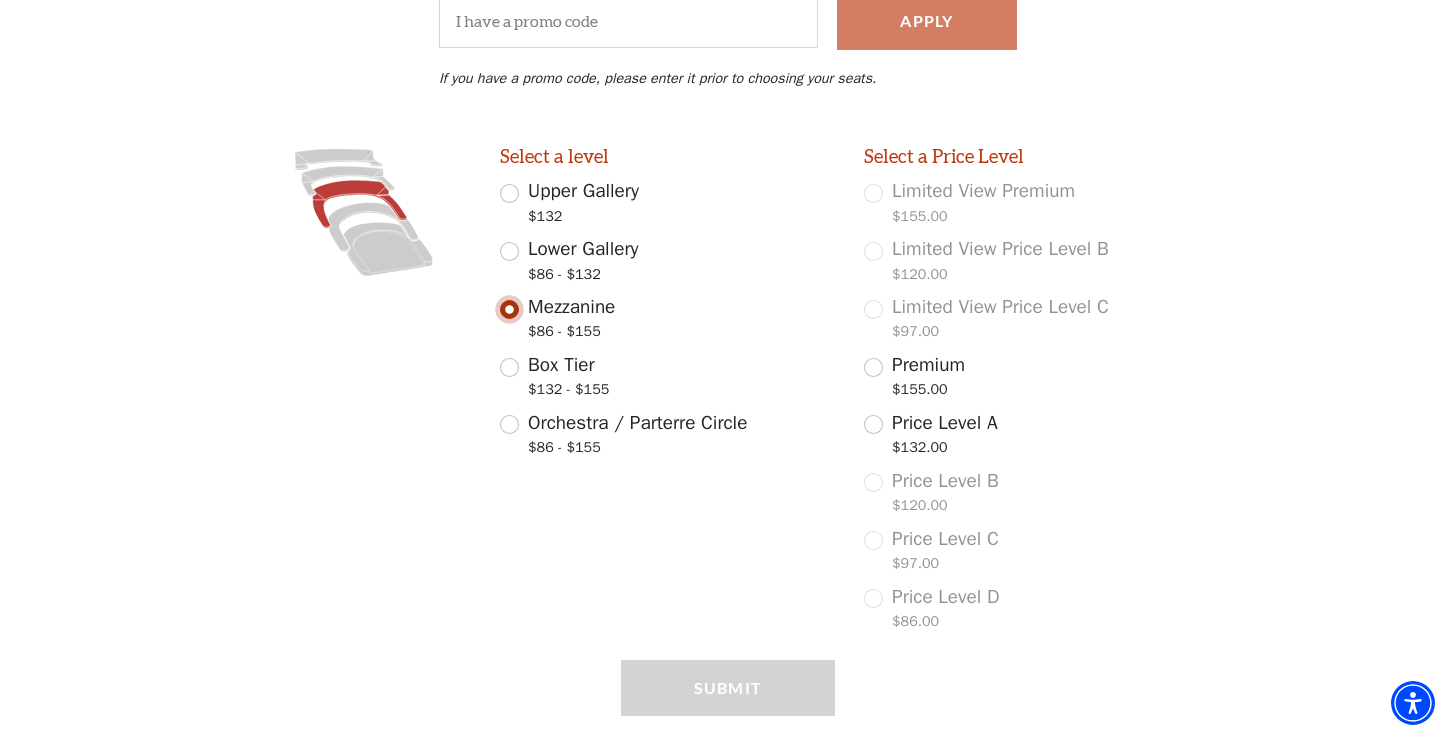 scroll, scrollTop: 481, scrollLeft: 0, axis: vertical 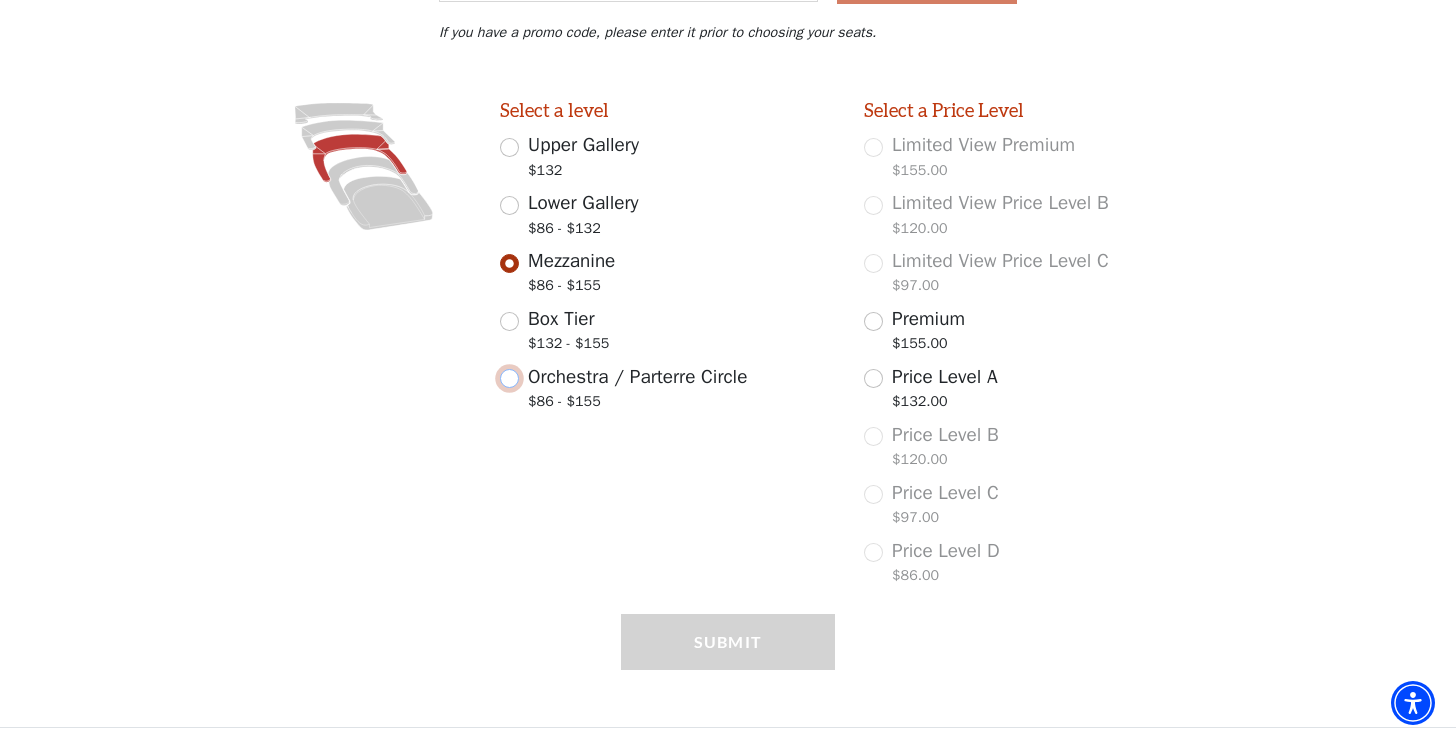 click on "Orchestra / Parterre Circle     $86 - $155" at bounding box center [509, 378] 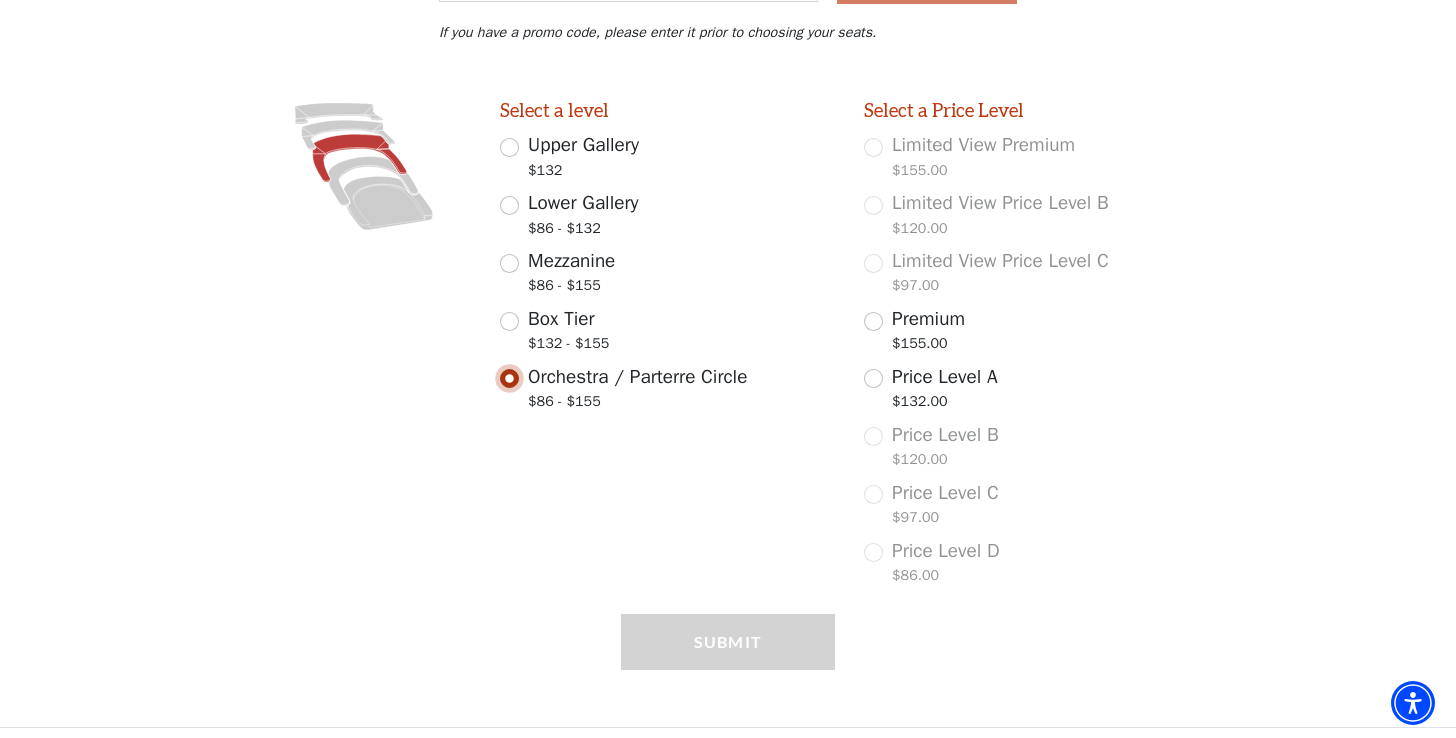 scroll, scrollTop: 365, scrollLeft: 0, axis: vertical 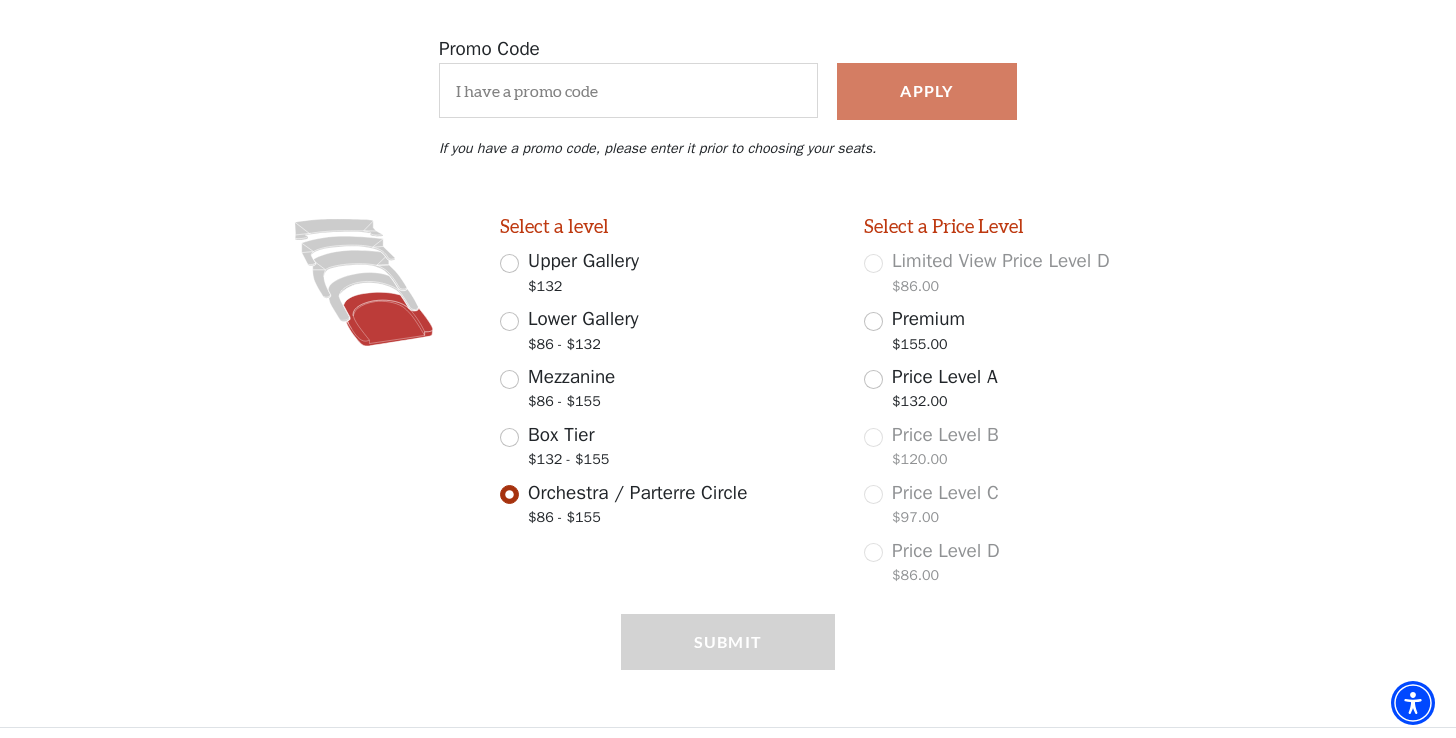 click on "Upper Gallery     $132" at bounding box center [668, 275] 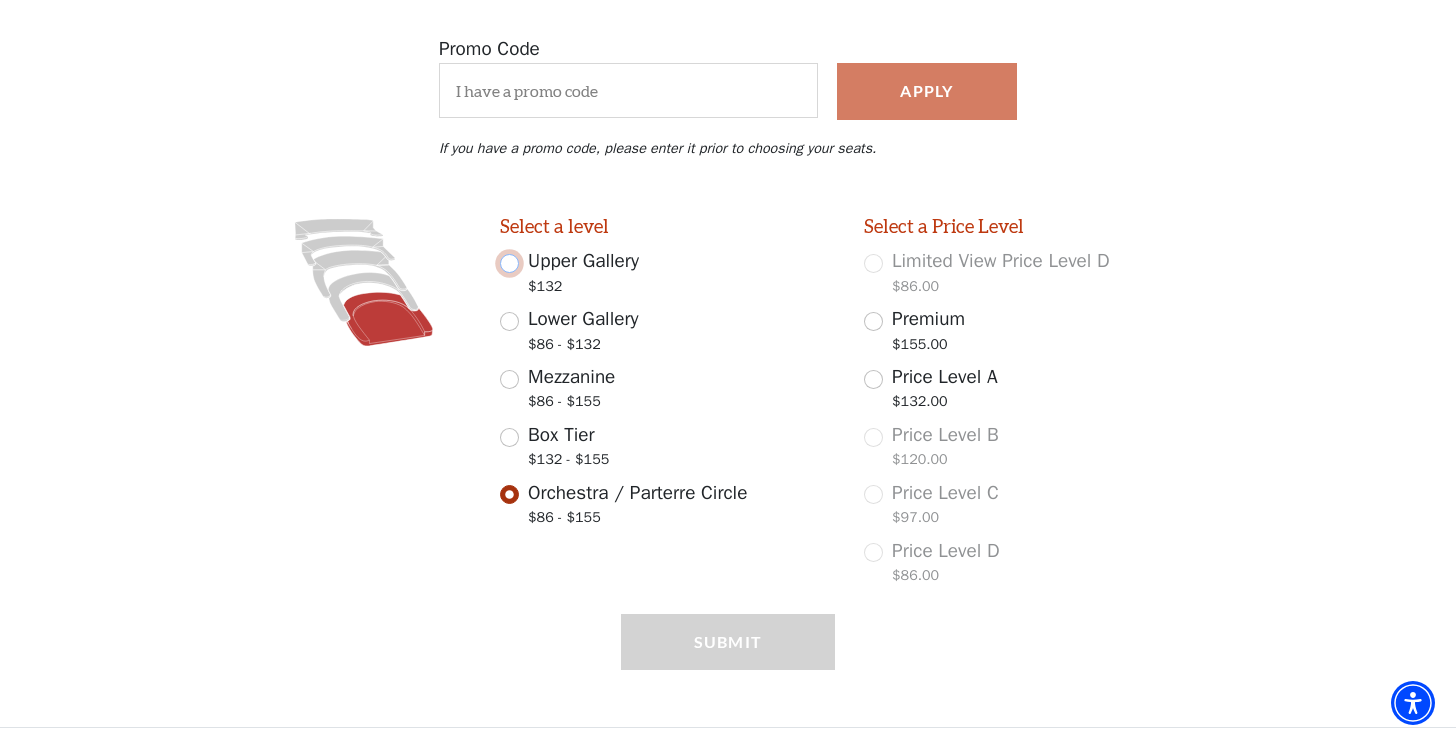 click on "Upper Gallery     $132" at bounding box center (509, 263) 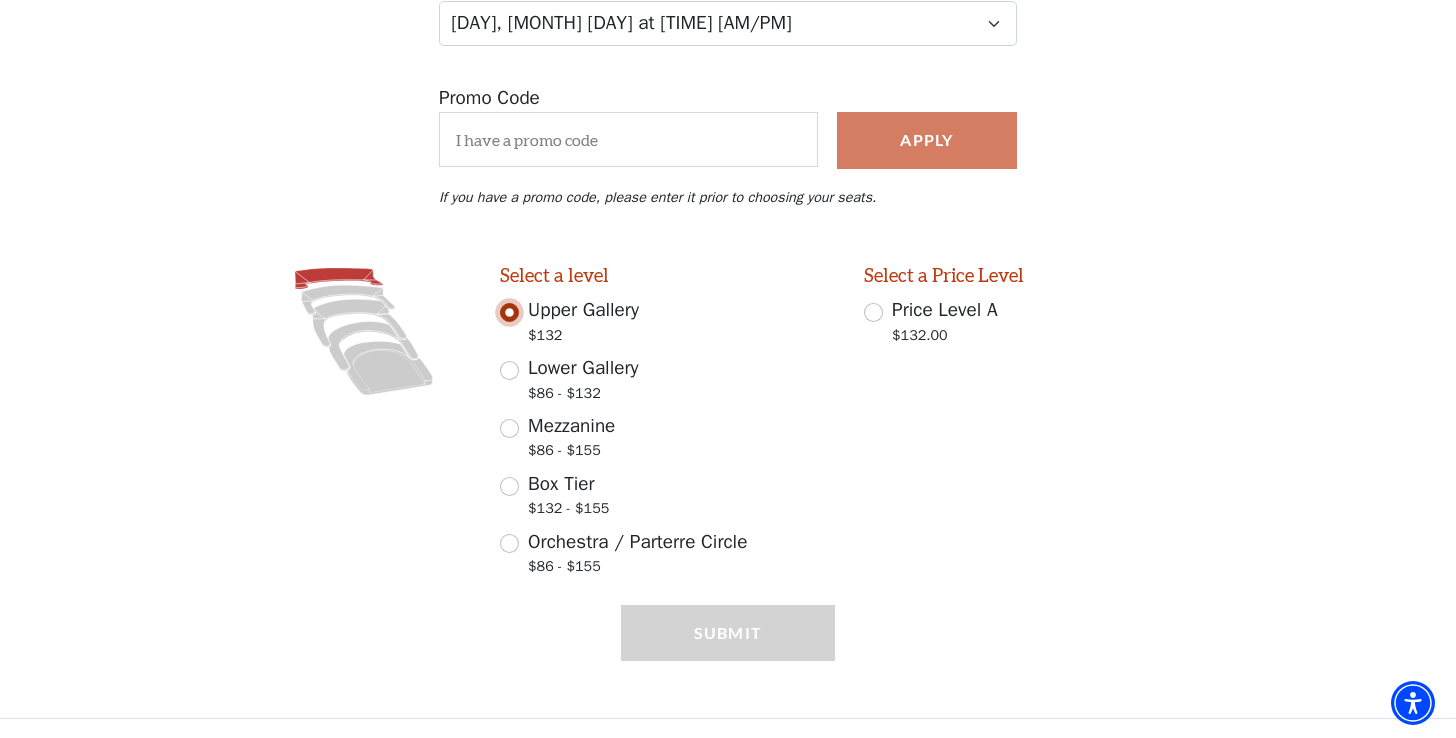 scroll, scrollTop: 307, scrollLeft: 0, axis: vertical 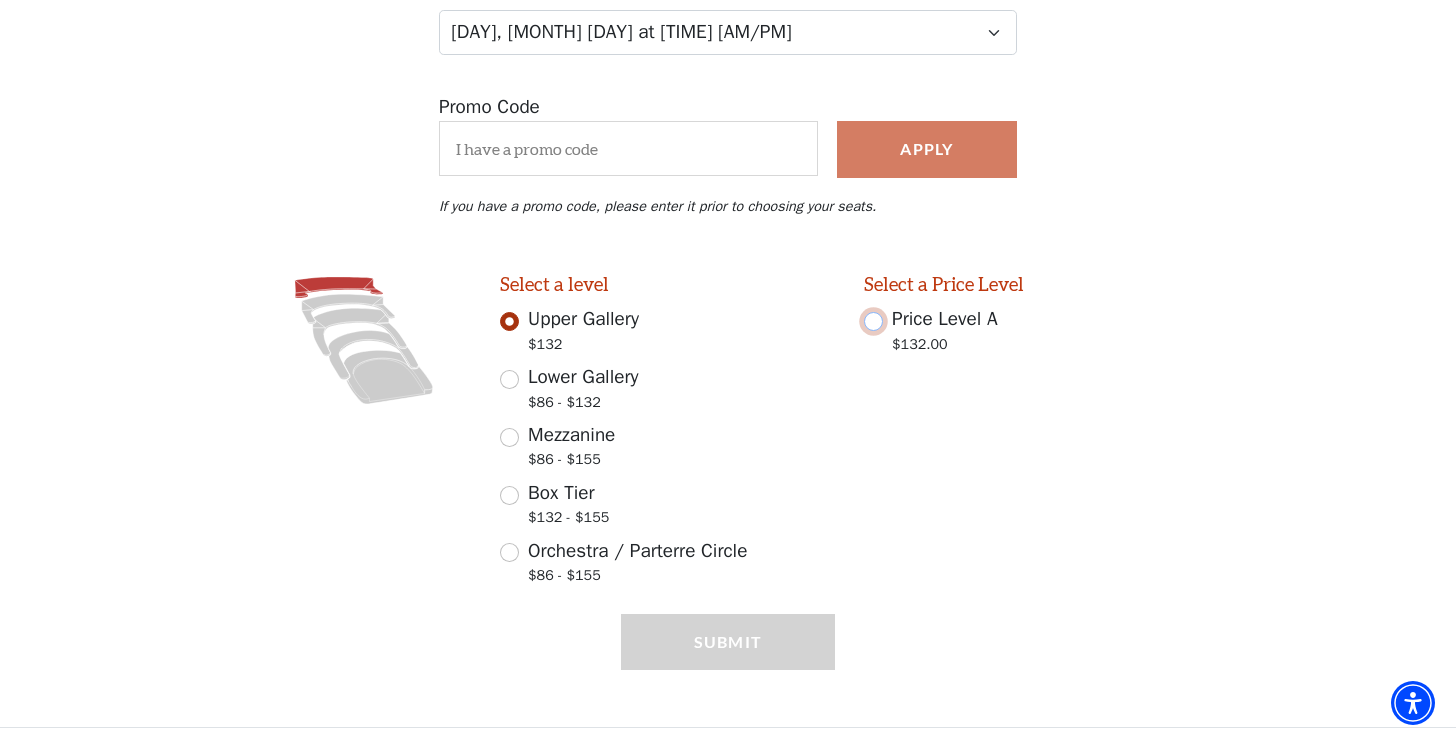 click on "Price Level A $132.00" at bounding box center (873, 321) 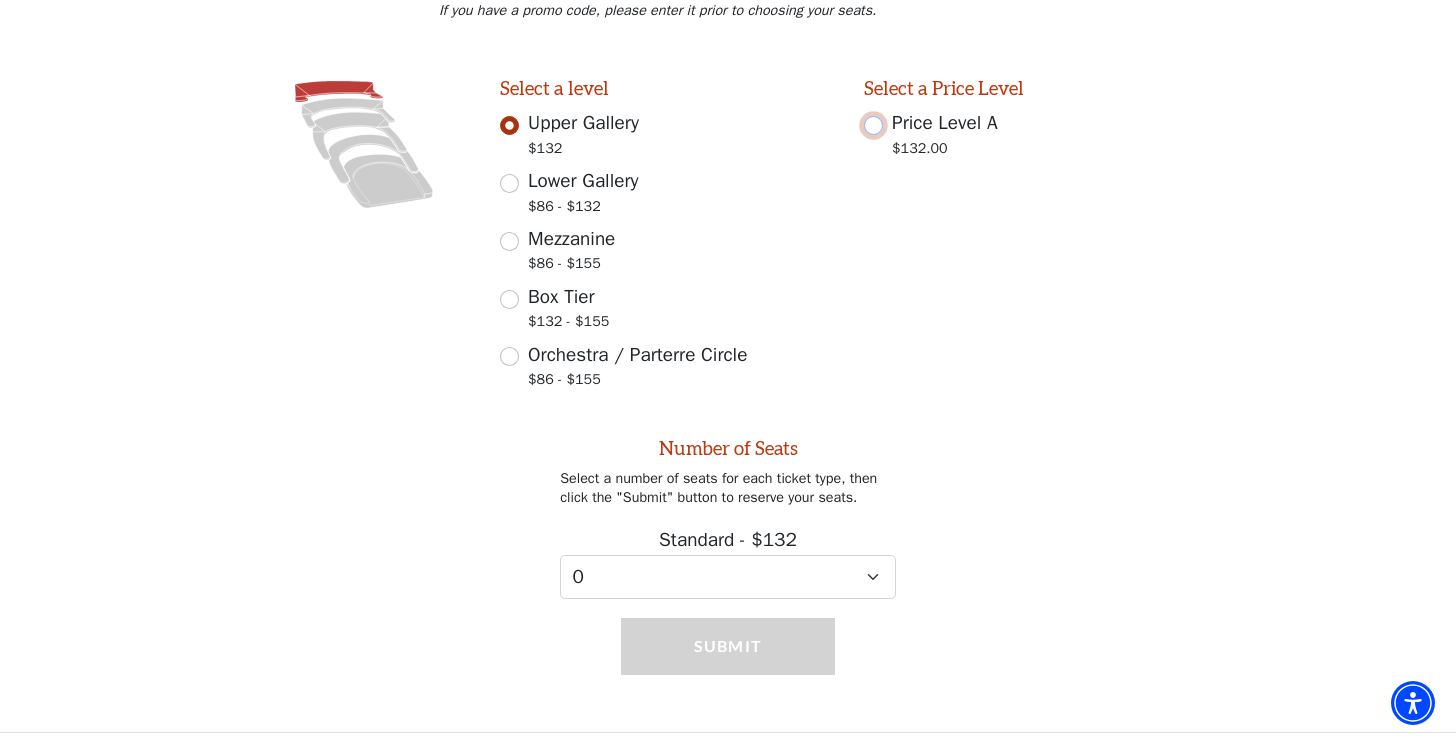 scroll, scrollTop: 504, scrollLeft: 0, axis: vertical 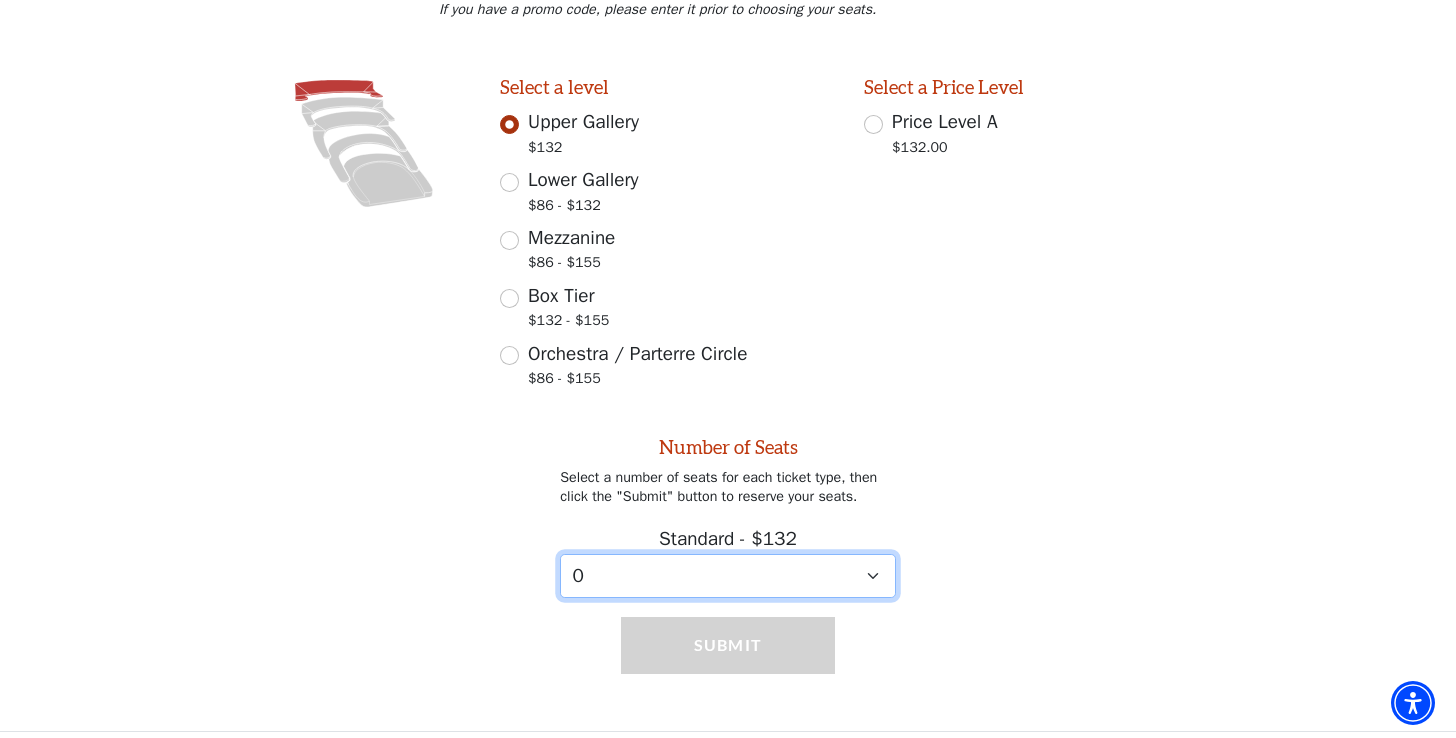 click on "0 1 2 3 4 5 6 7 8 9" at bounding box center [728, 576] 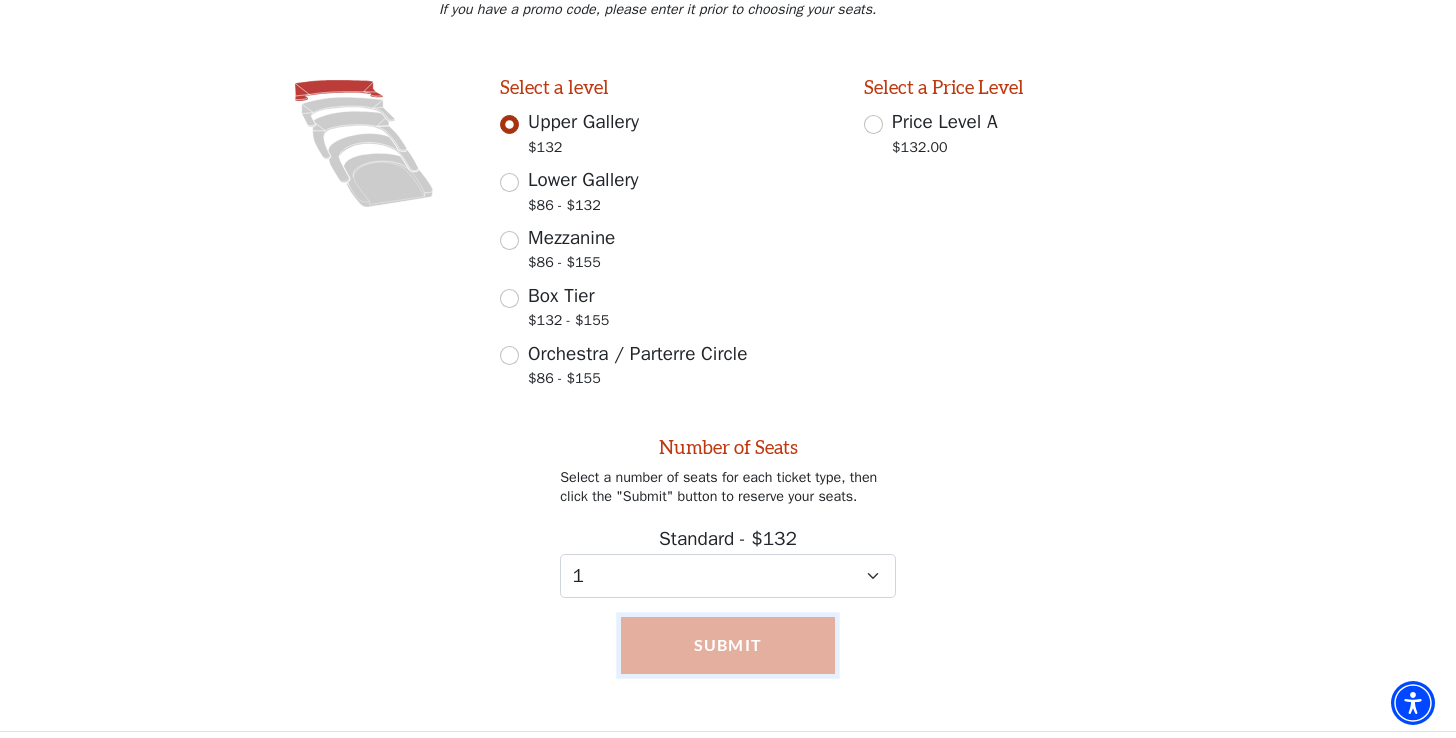 click on "Submit" at bounding box center [728, 645] 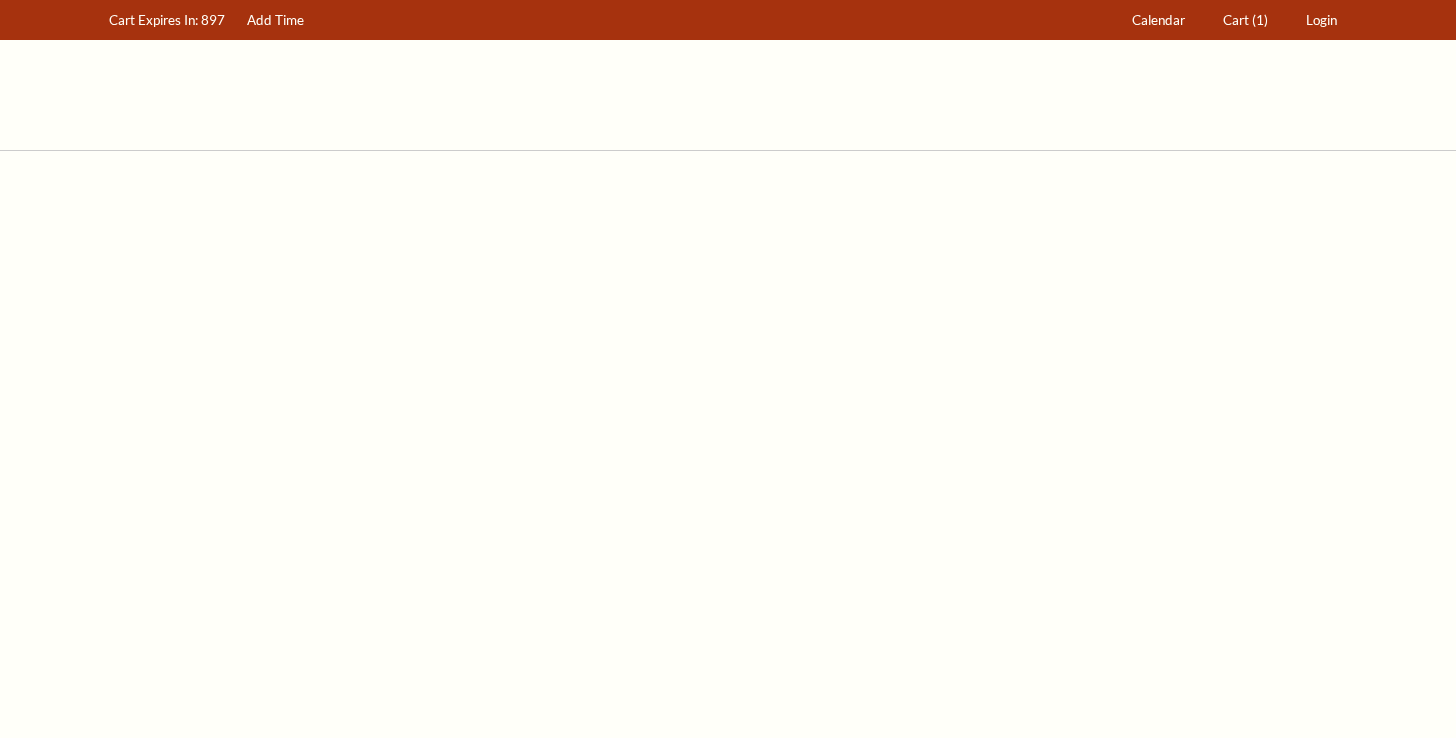 scroll, scrollTop: 0, scrollLeft: 0, axis: both 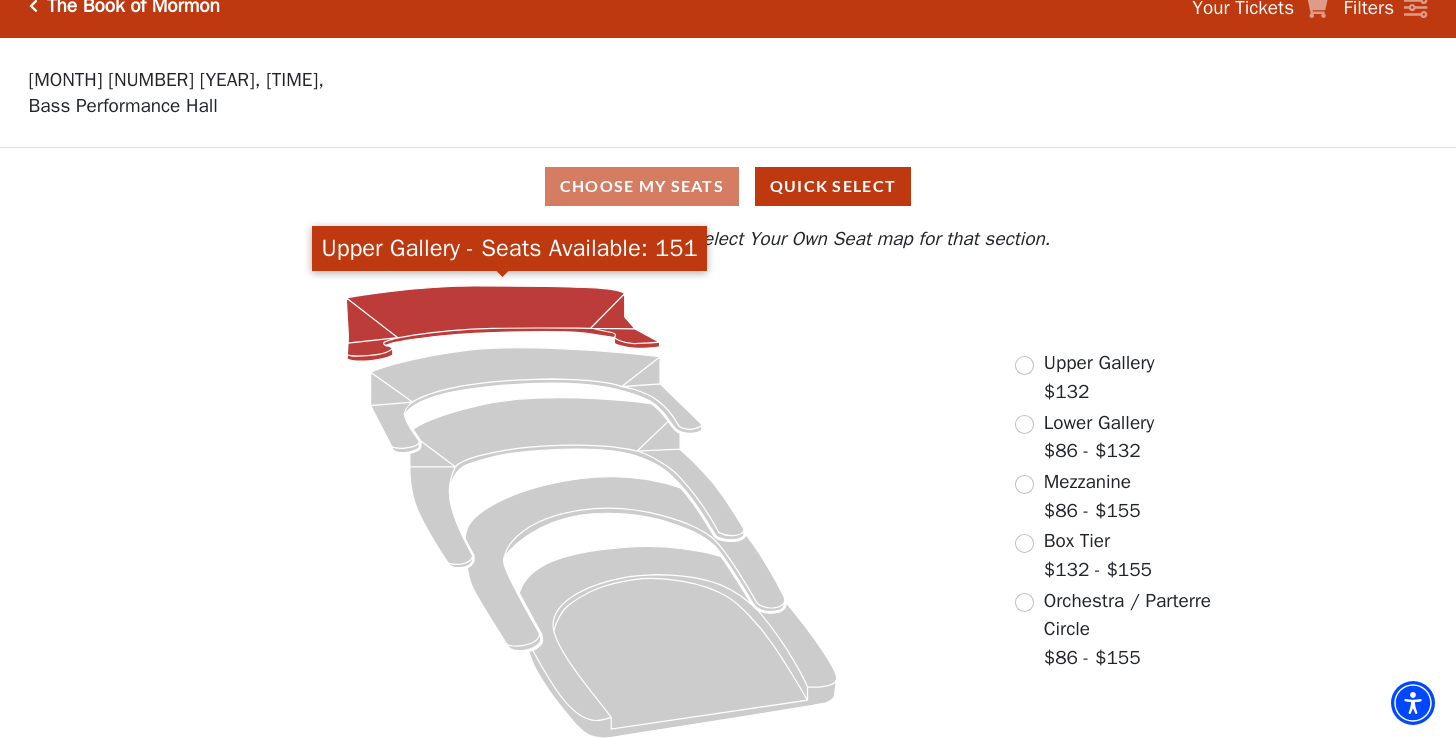 click 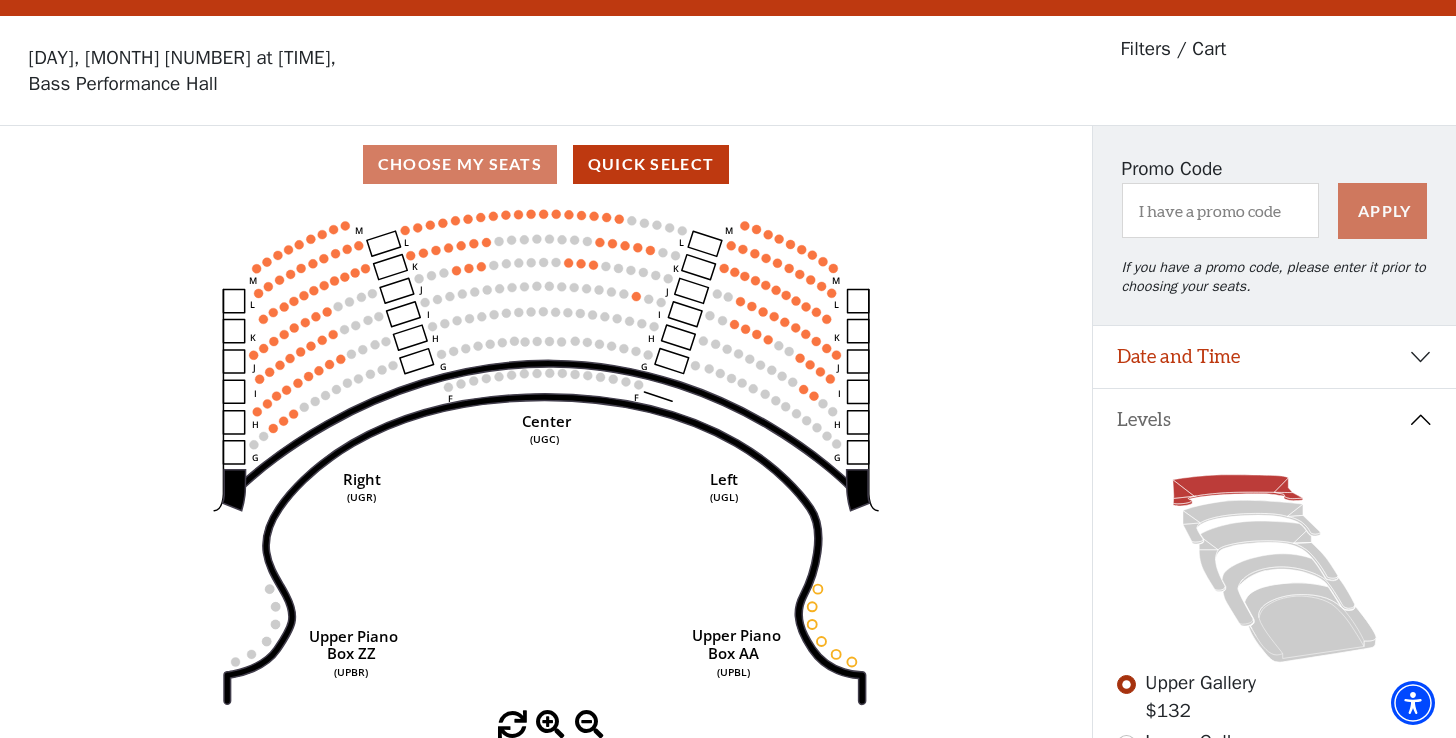 scroll, scrollTop: 92, scrollLeft: 0, axis: vertical 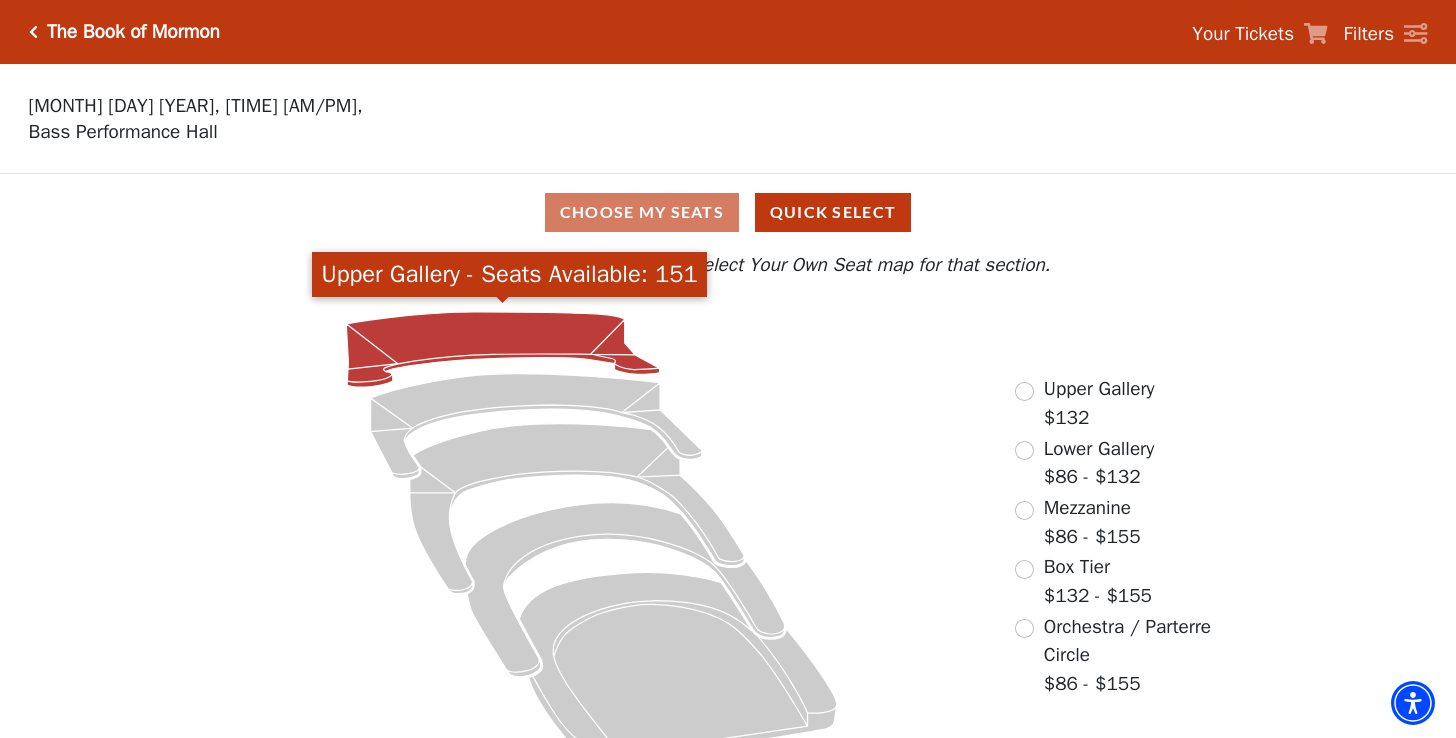 click 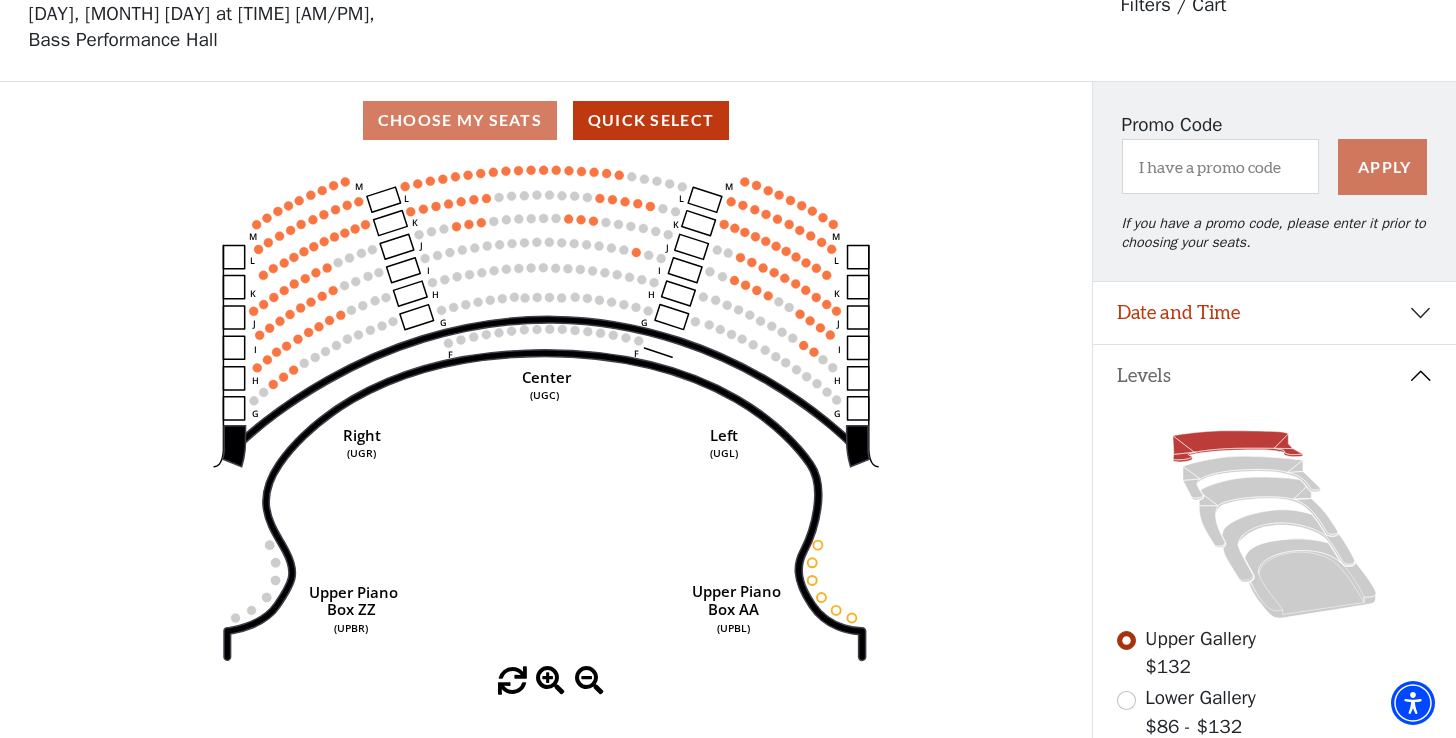 scroll, scrollTop: 0, scrollLeft: 0, axis: both 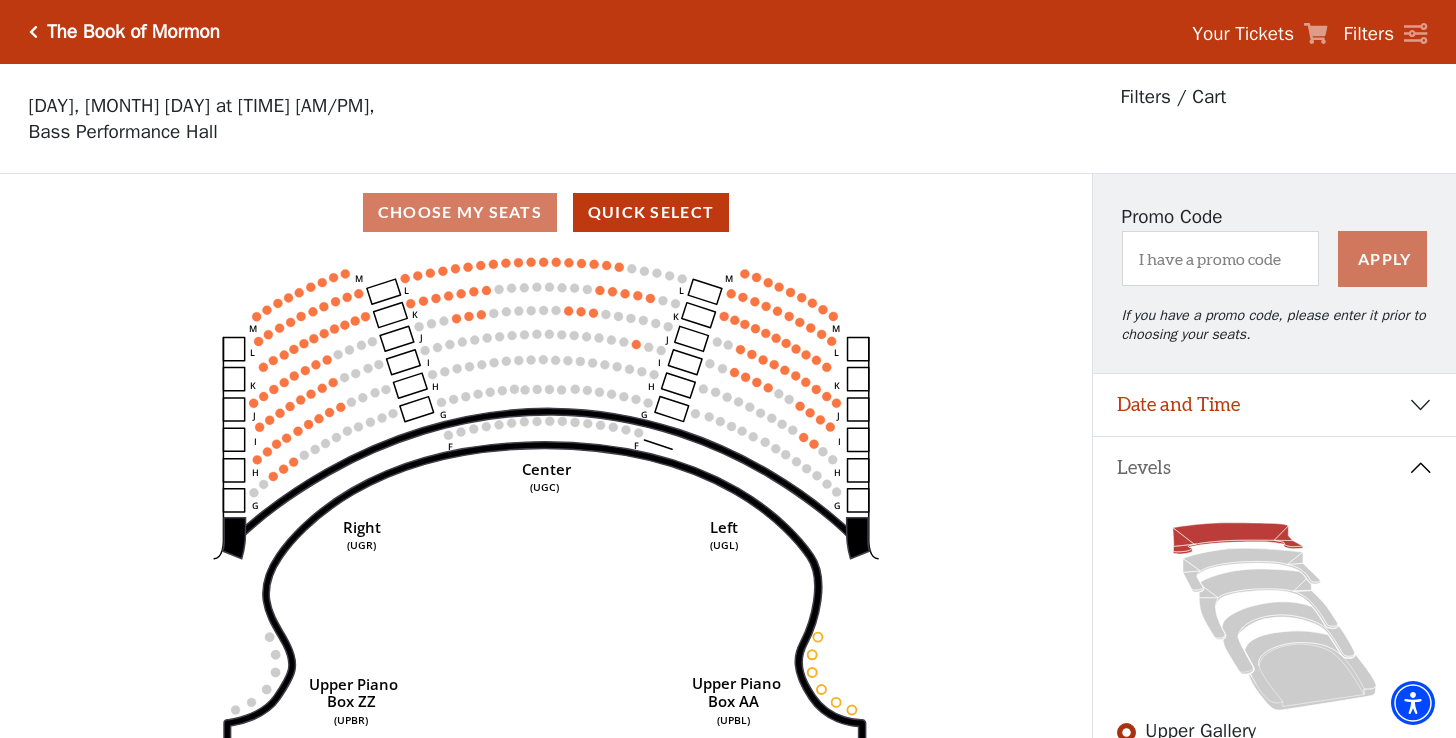 click at bounding box center (33, 32) 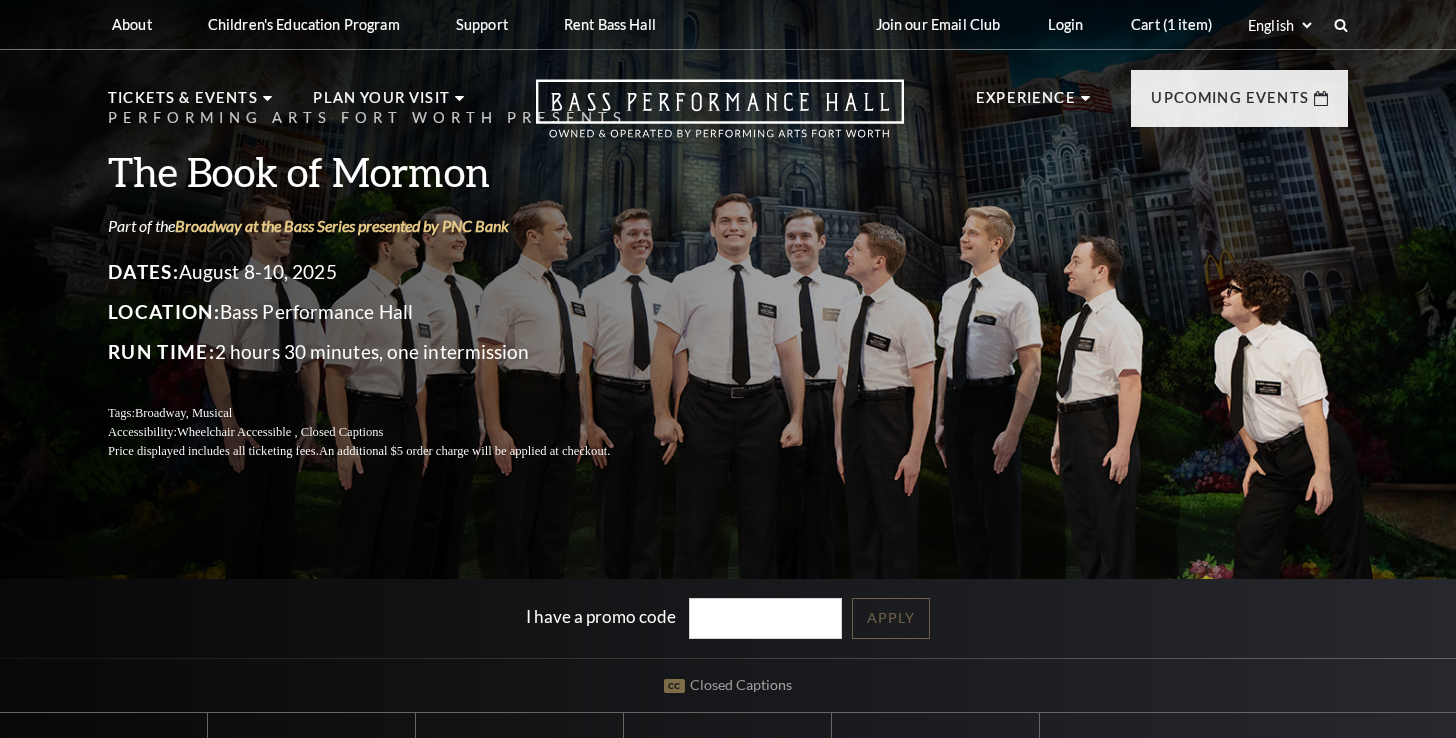 scroll, scrollTop: 0, scrollLeft: 0, axis: both 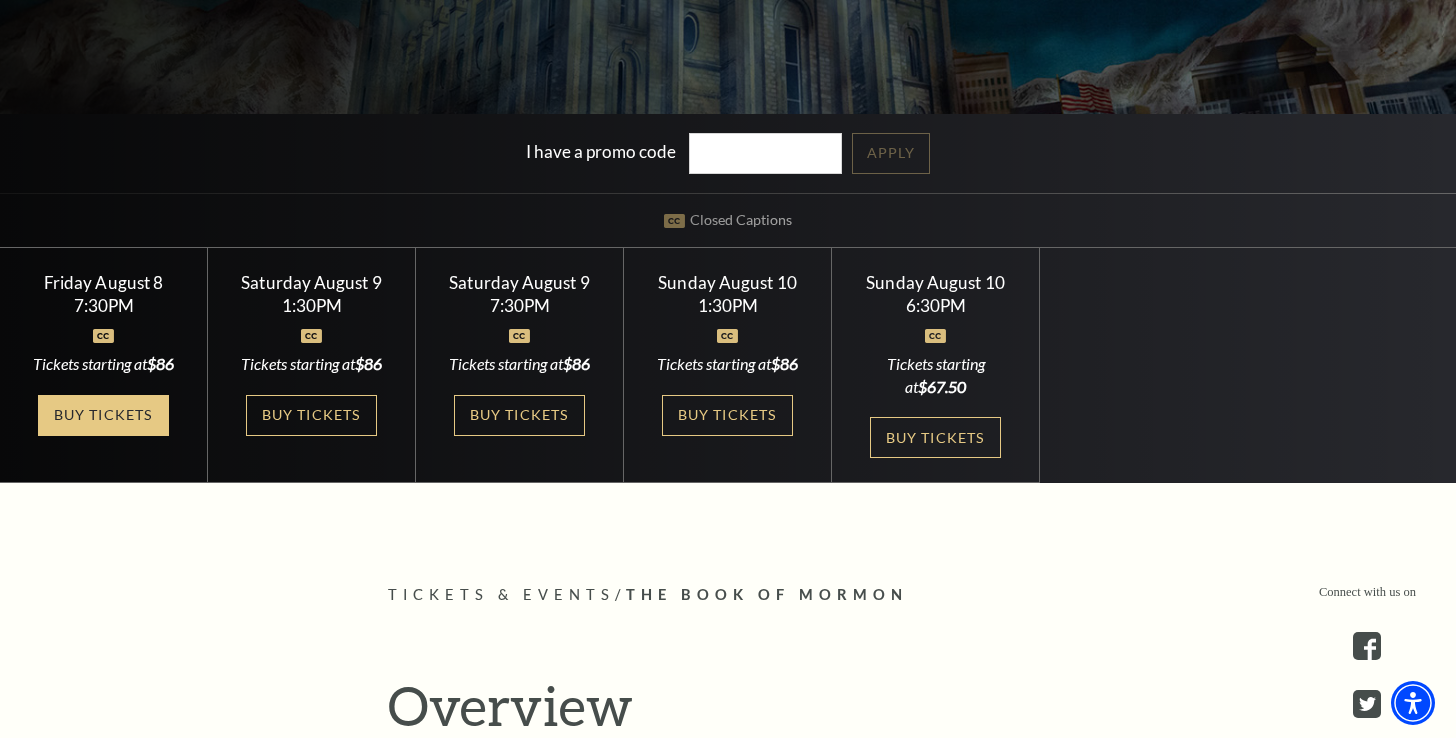 click on "Buy Tickets" at bounding box center (103, 415) 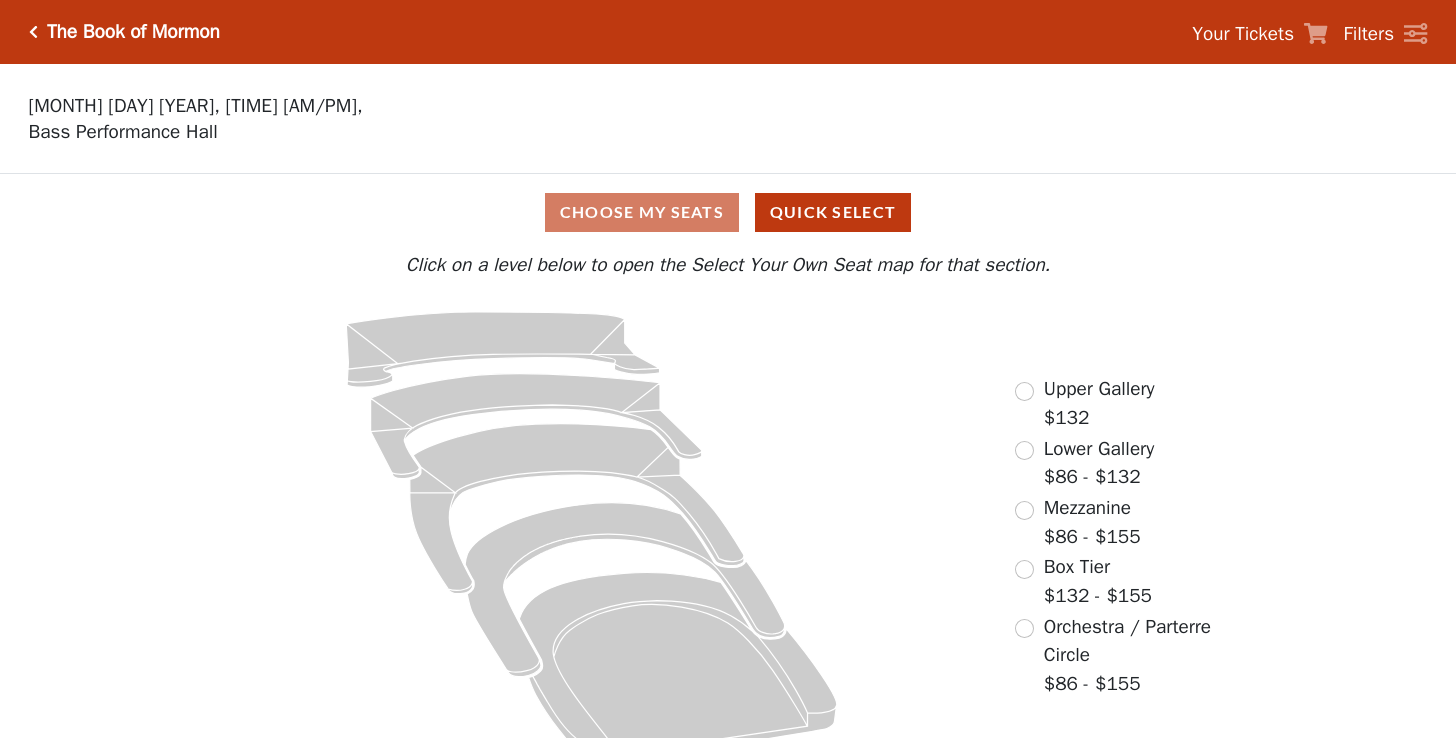scroll, scrollTop: 0, scrollLeft: 0, axis: both 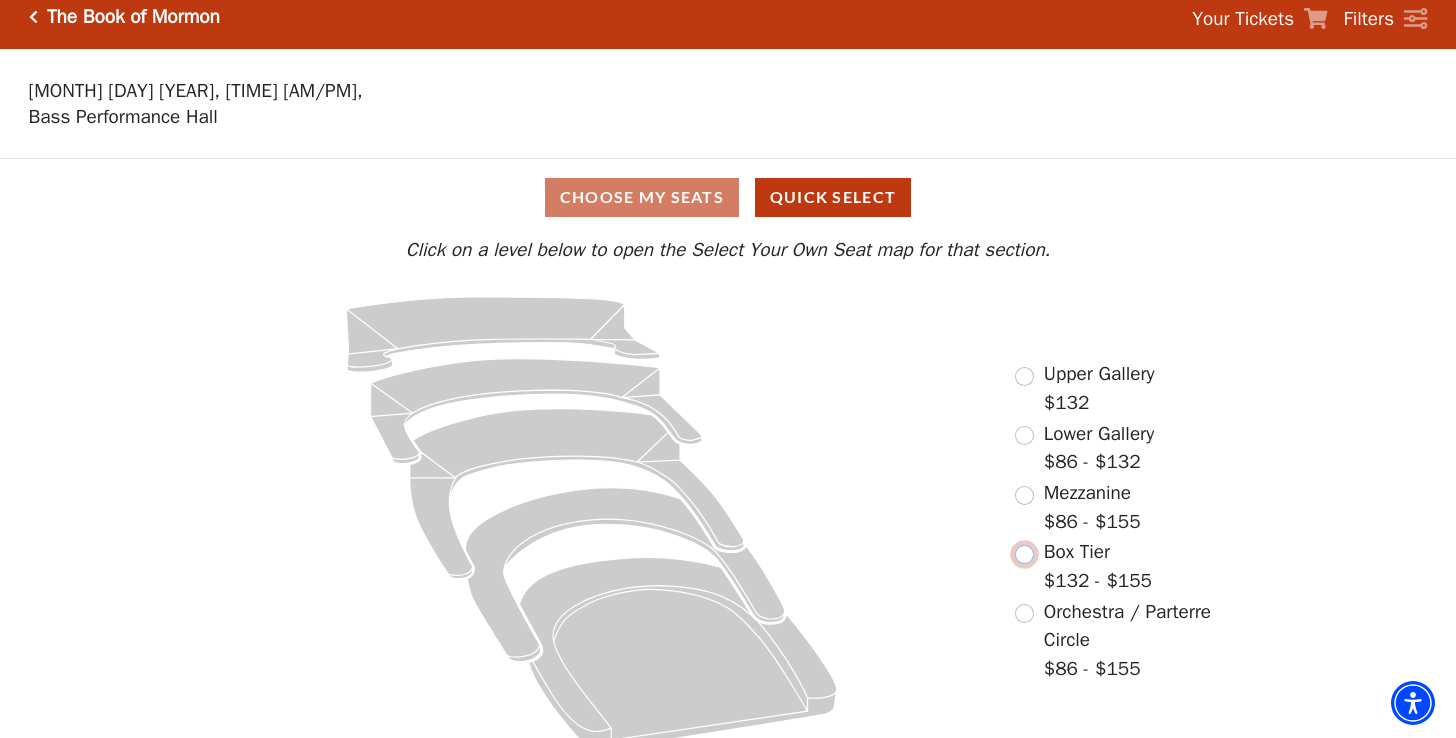 click at bounding box center [1024, 554] 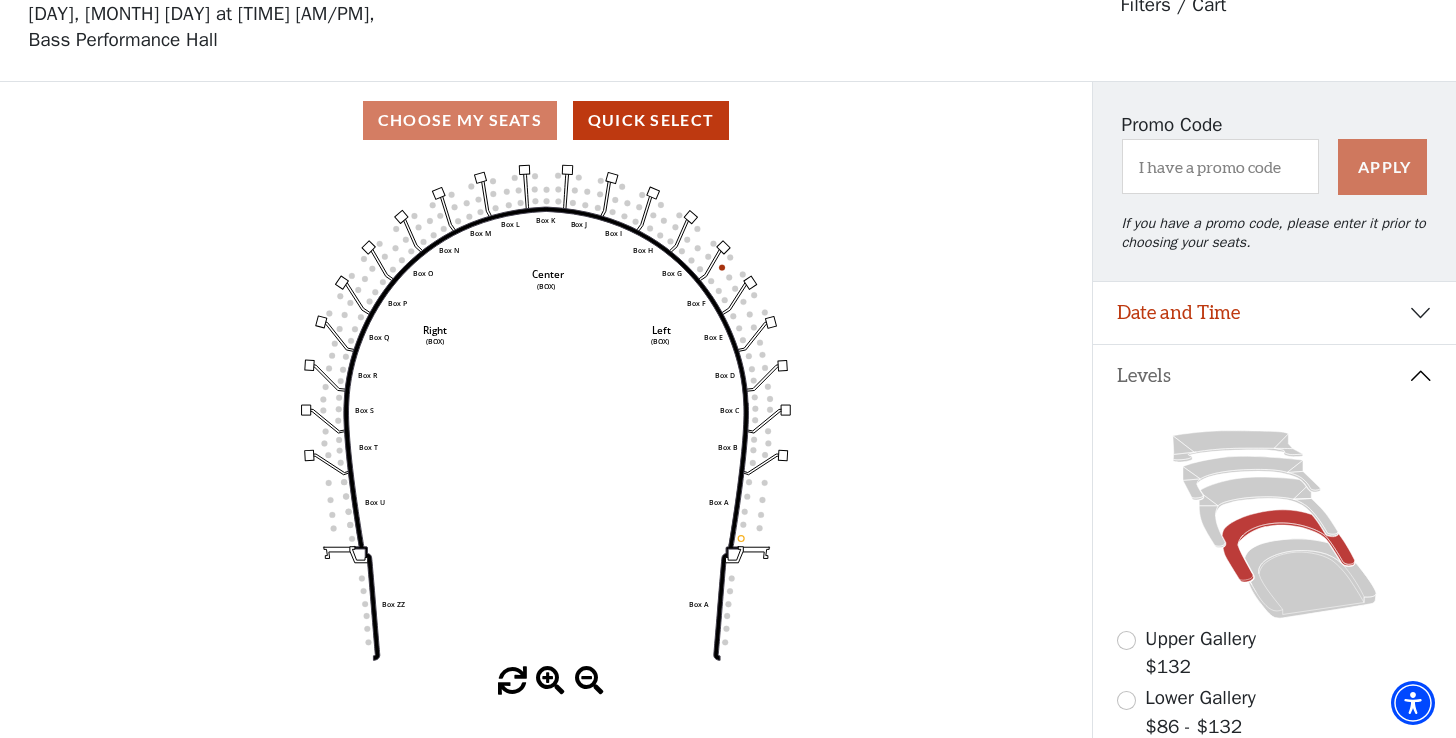 scroll, scrollTop: 92, scrollLeft: 0, axis: vertical 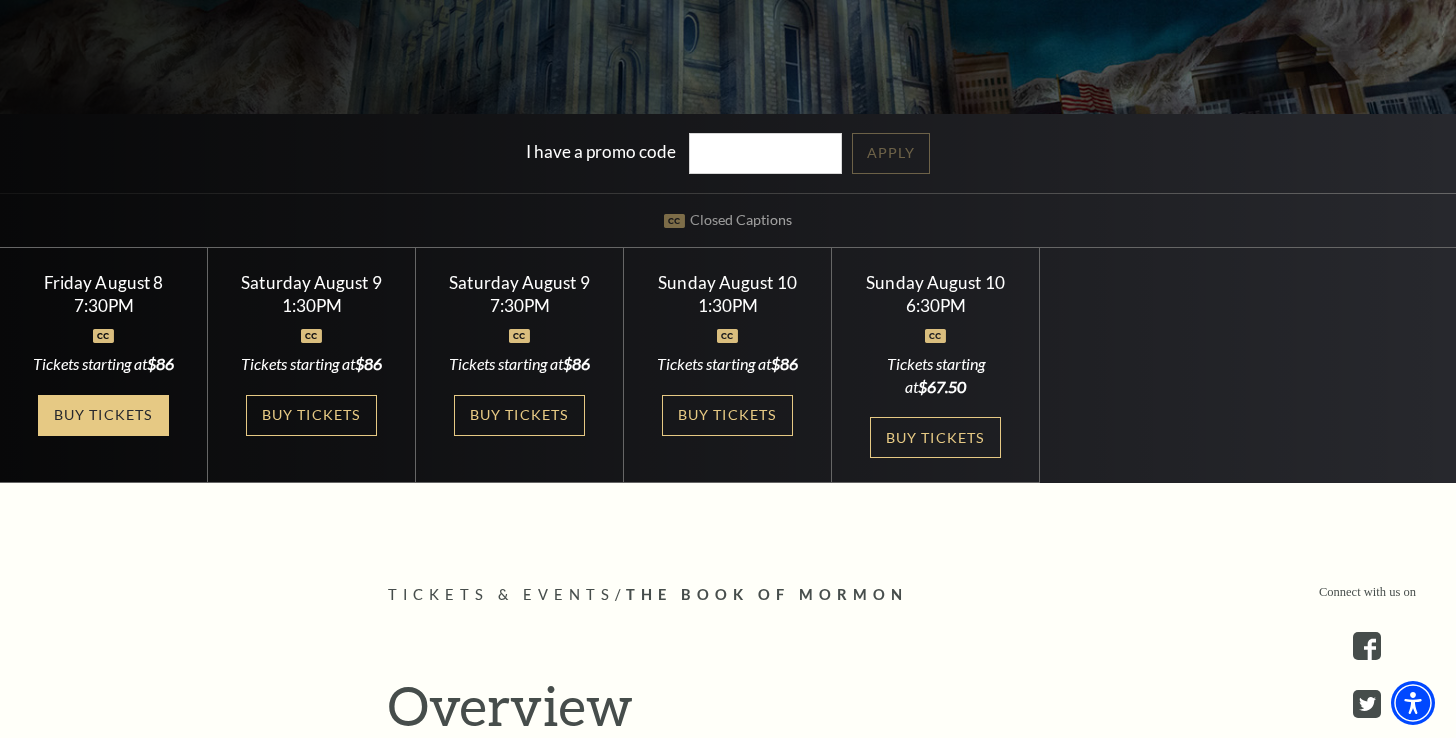 click on "Buy Tickets" at bounding box center [103, 415] 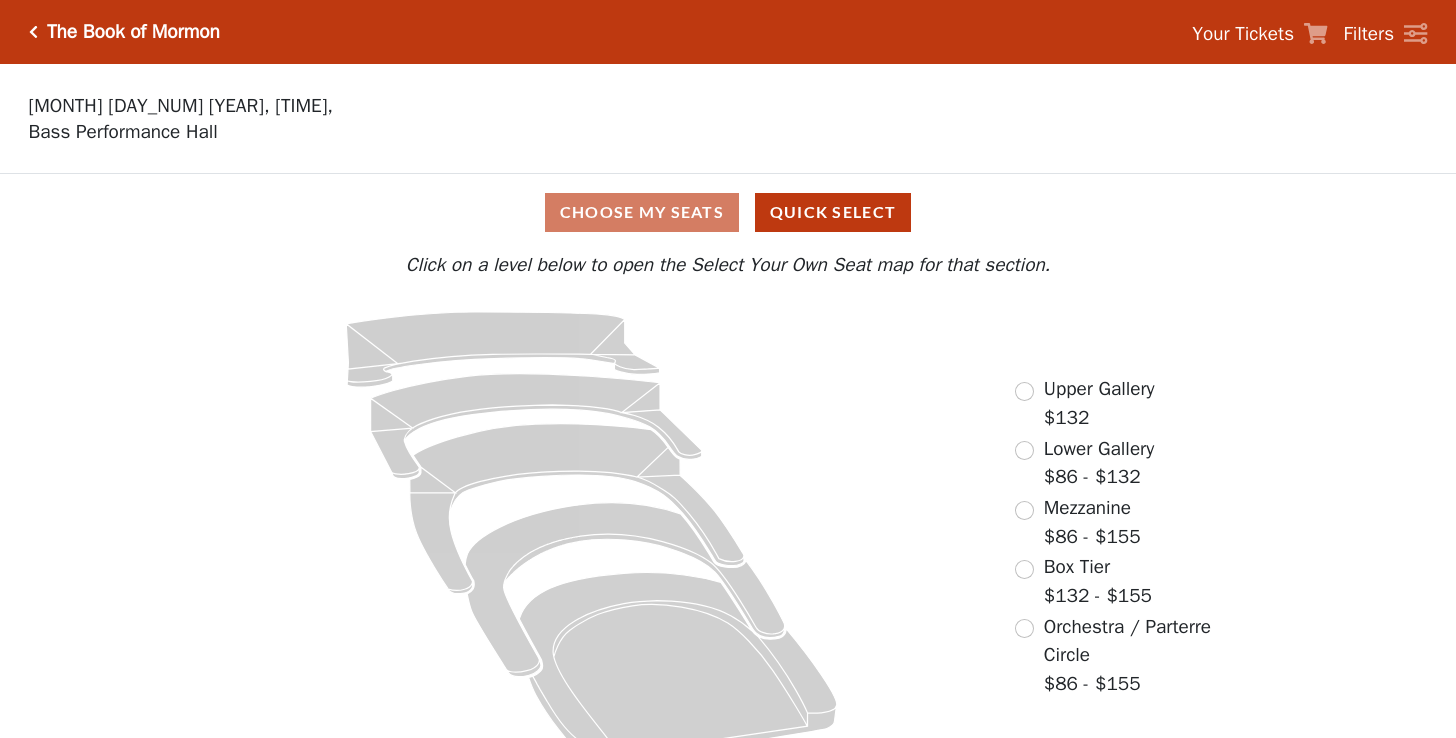 scroll, scrollTop: 0, scrollLeft: 0, axis: both 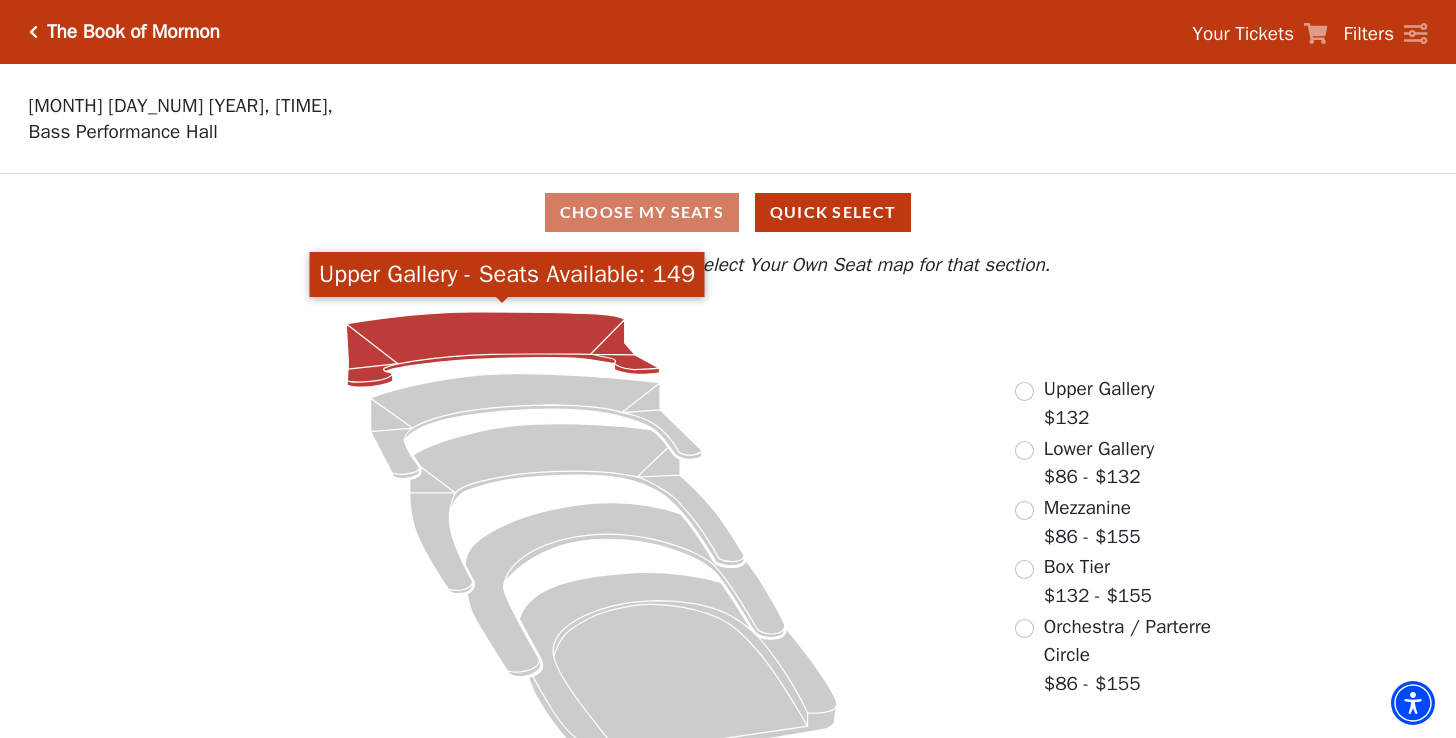 click 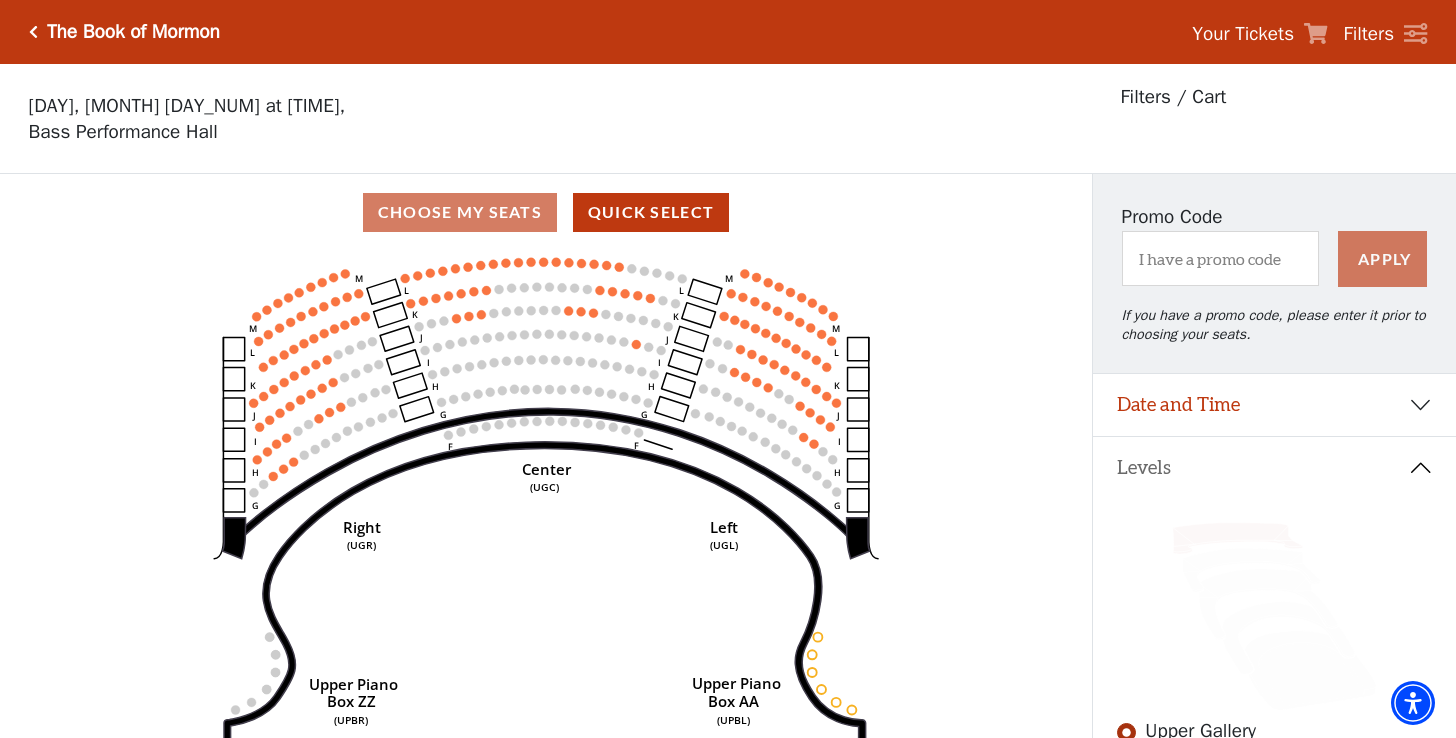 scroll, scrollTop: 92, scrollLeft: 0, axis: vertical 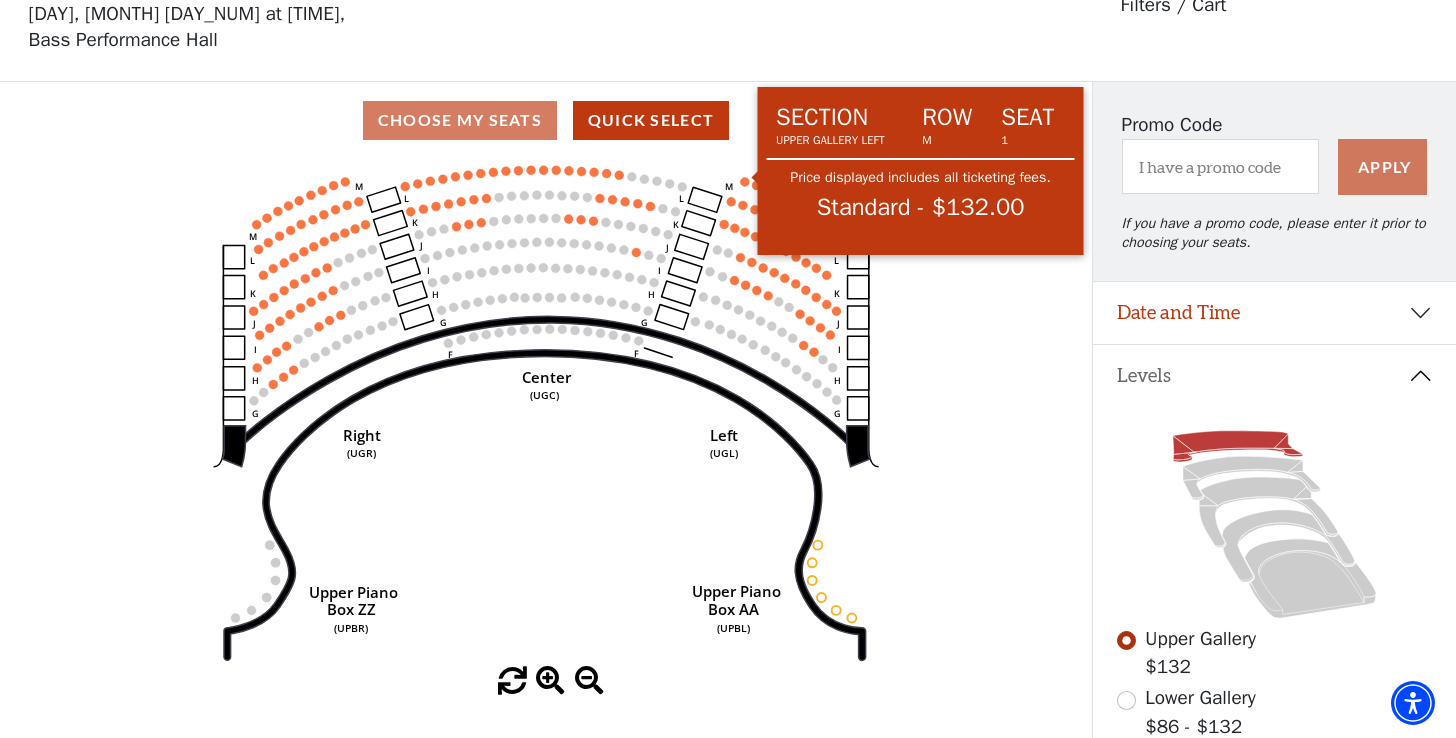 click 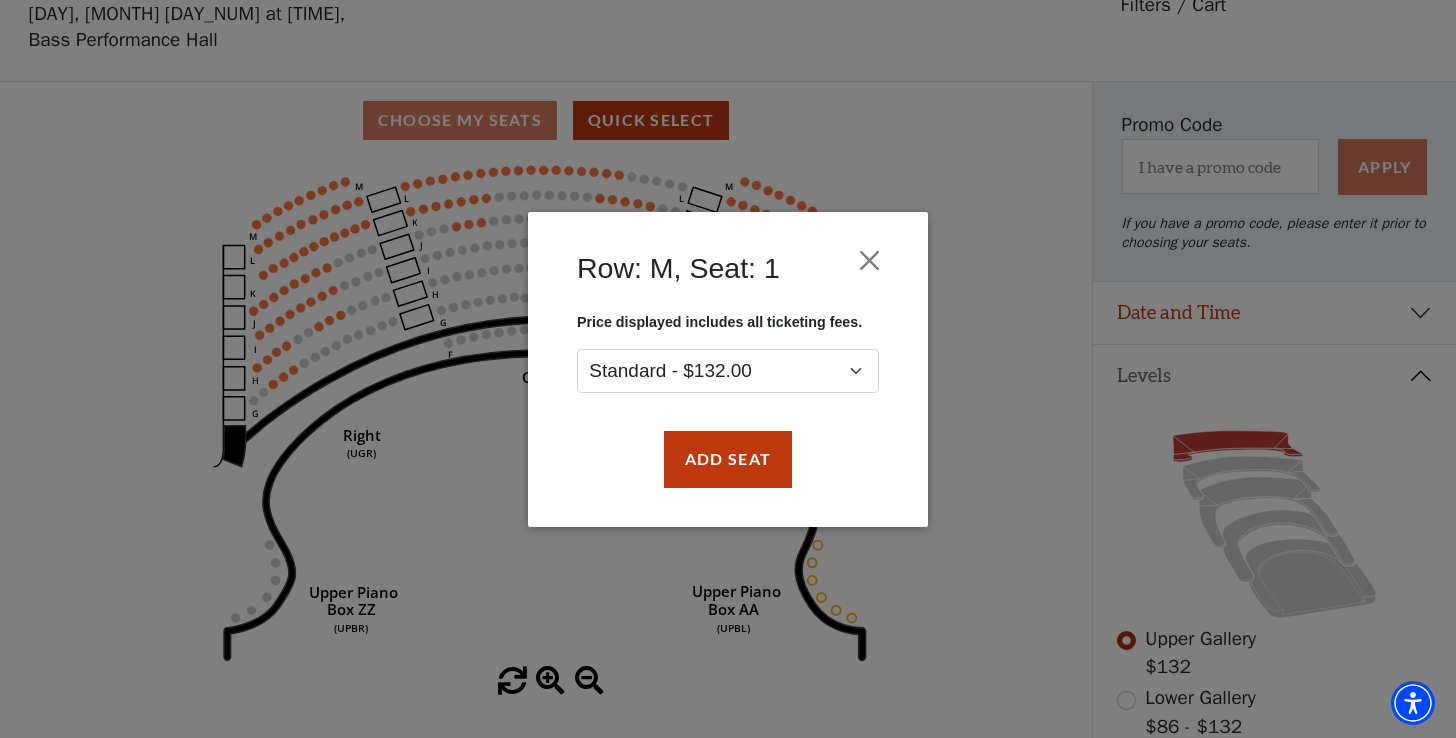 click on "Price displayed includes all ticketing fees.
Standard - $132.00" at bounding box center (728, 362) 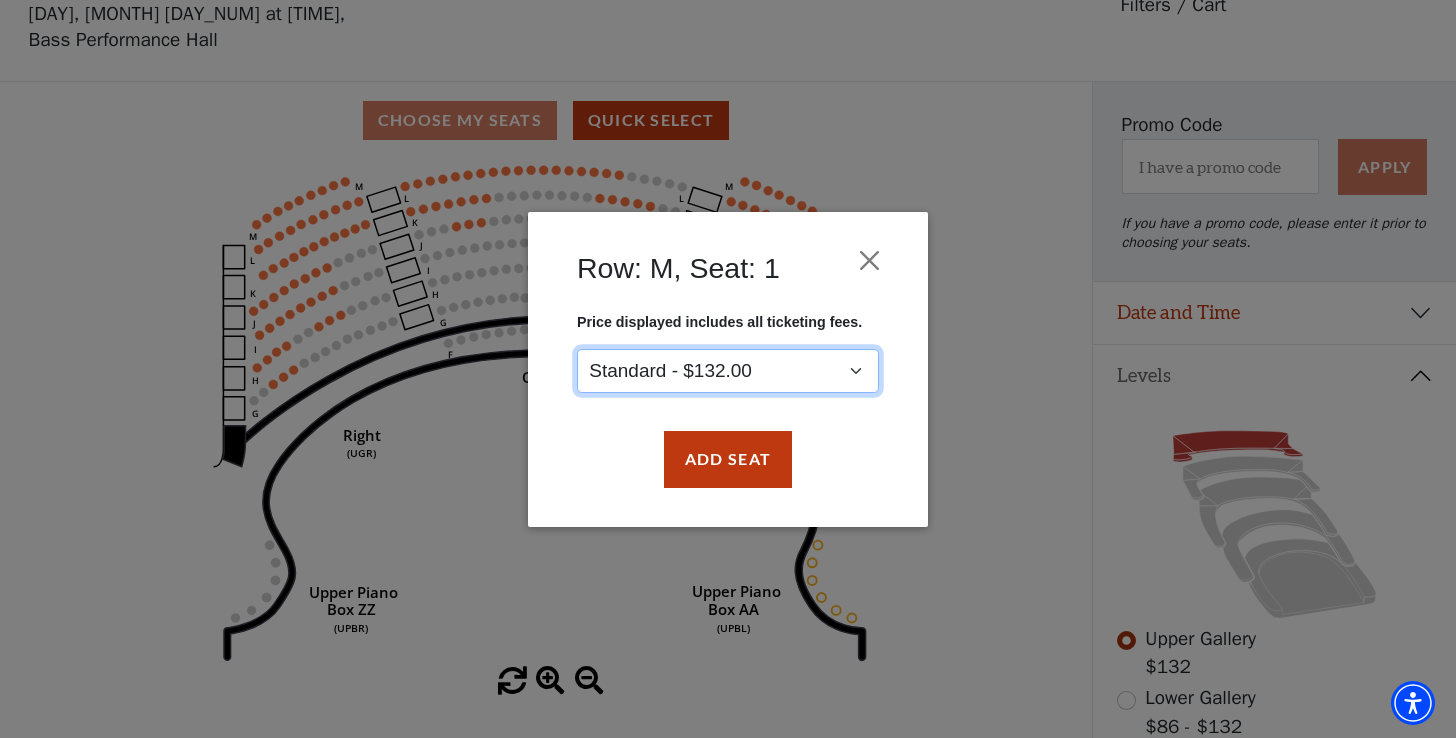 click on "Standard - $132.00" at bounding box center (728, 370) 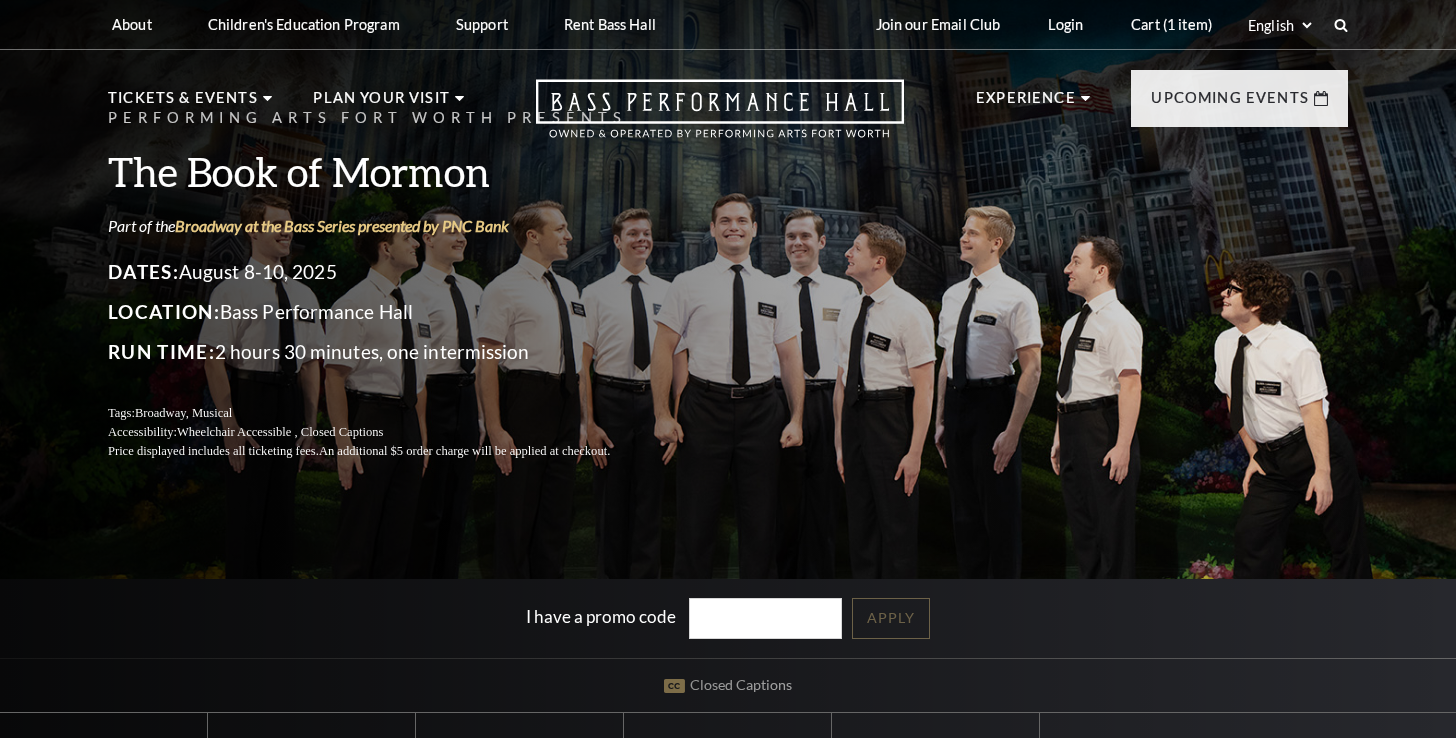 scroll, scrollTop: 465, scrollLeft: 0, axis: vertical 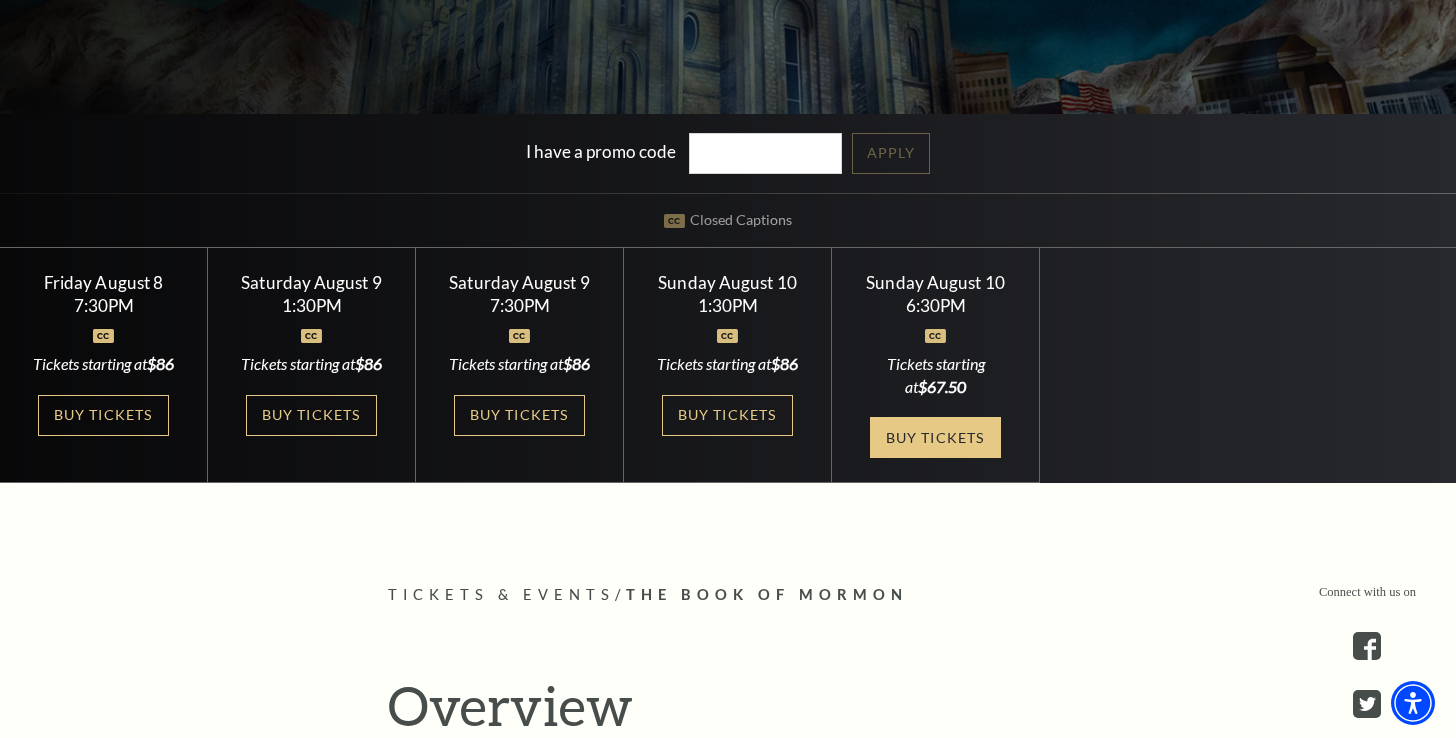 click on "Buy Tickets" at bounding box center (935, 437) 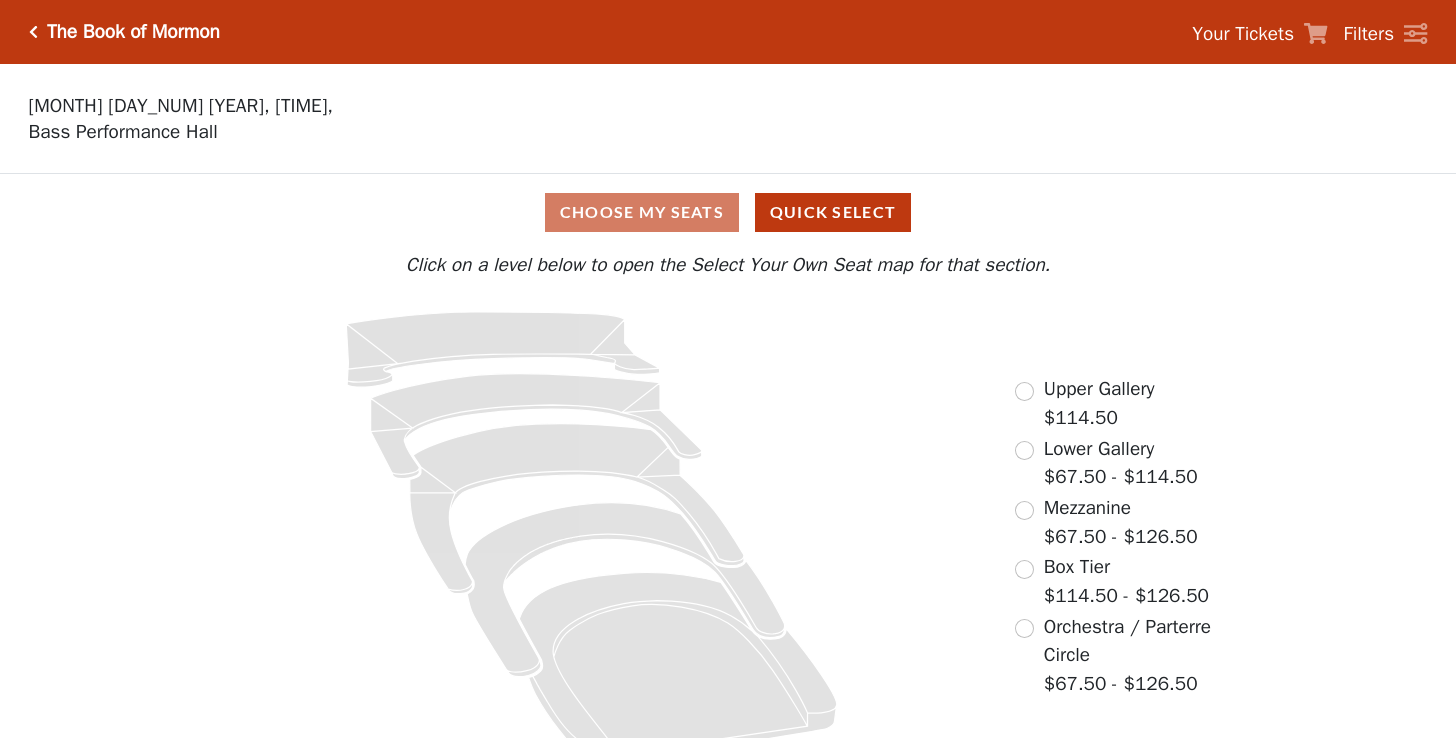 scroll, scrollTop: 0, scrollLeft: 0, axis: both 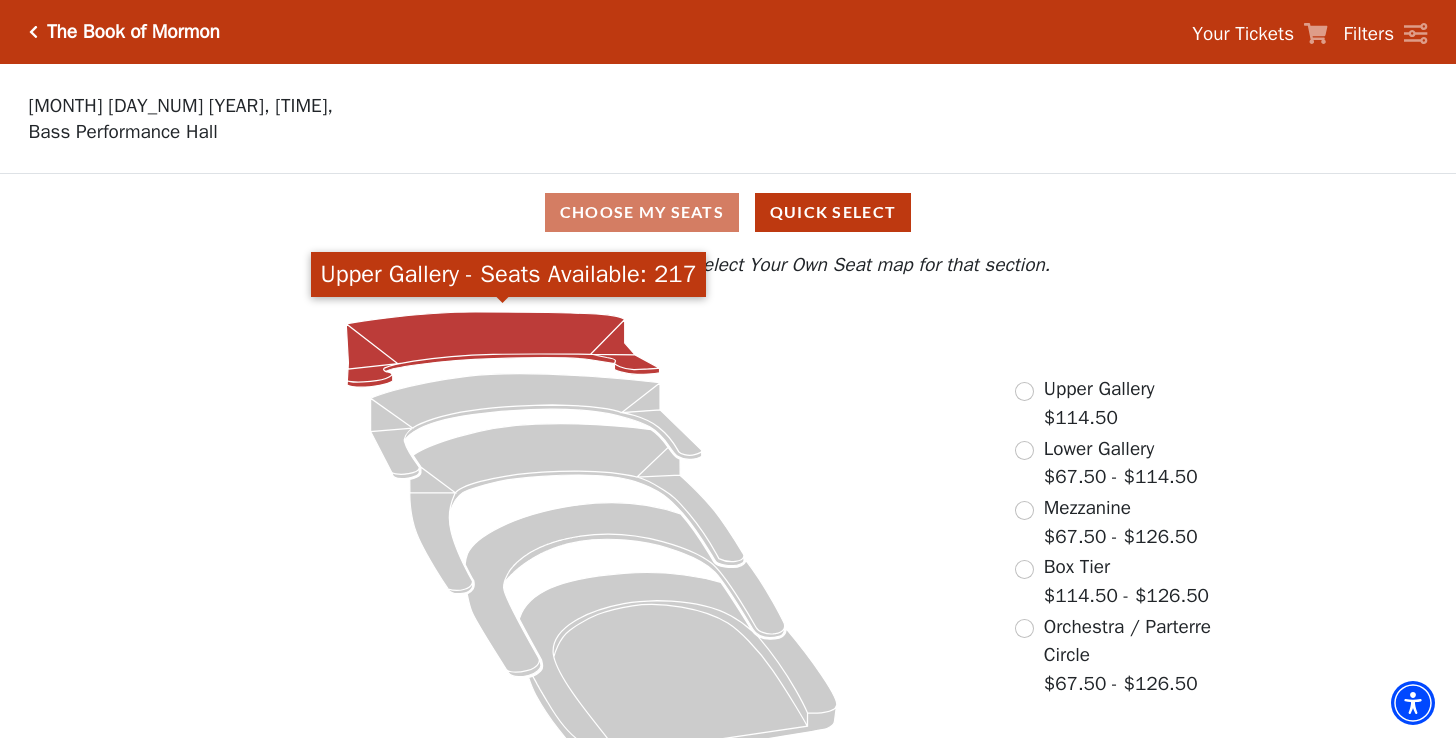 click 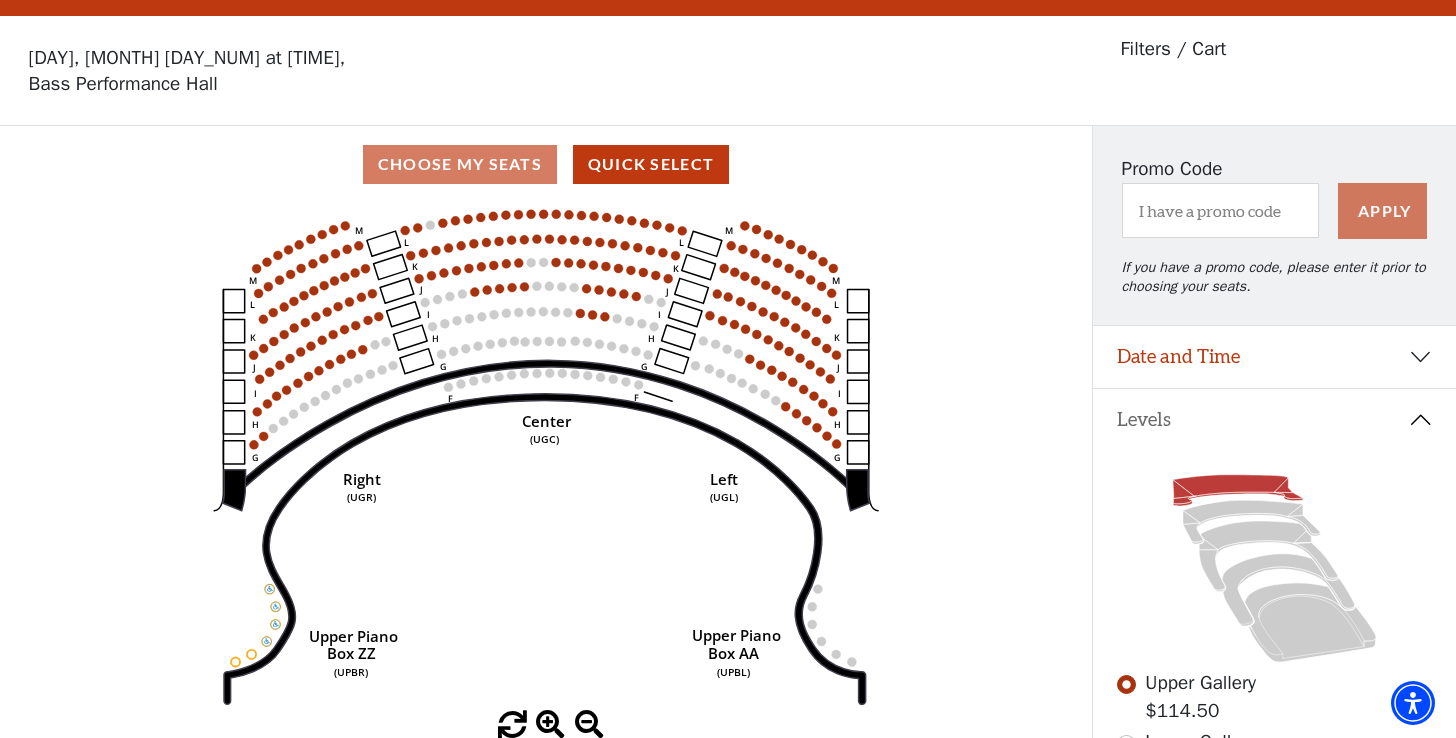 scroll, scrollTop: 92, scrollLeft: 0, axis: vertical 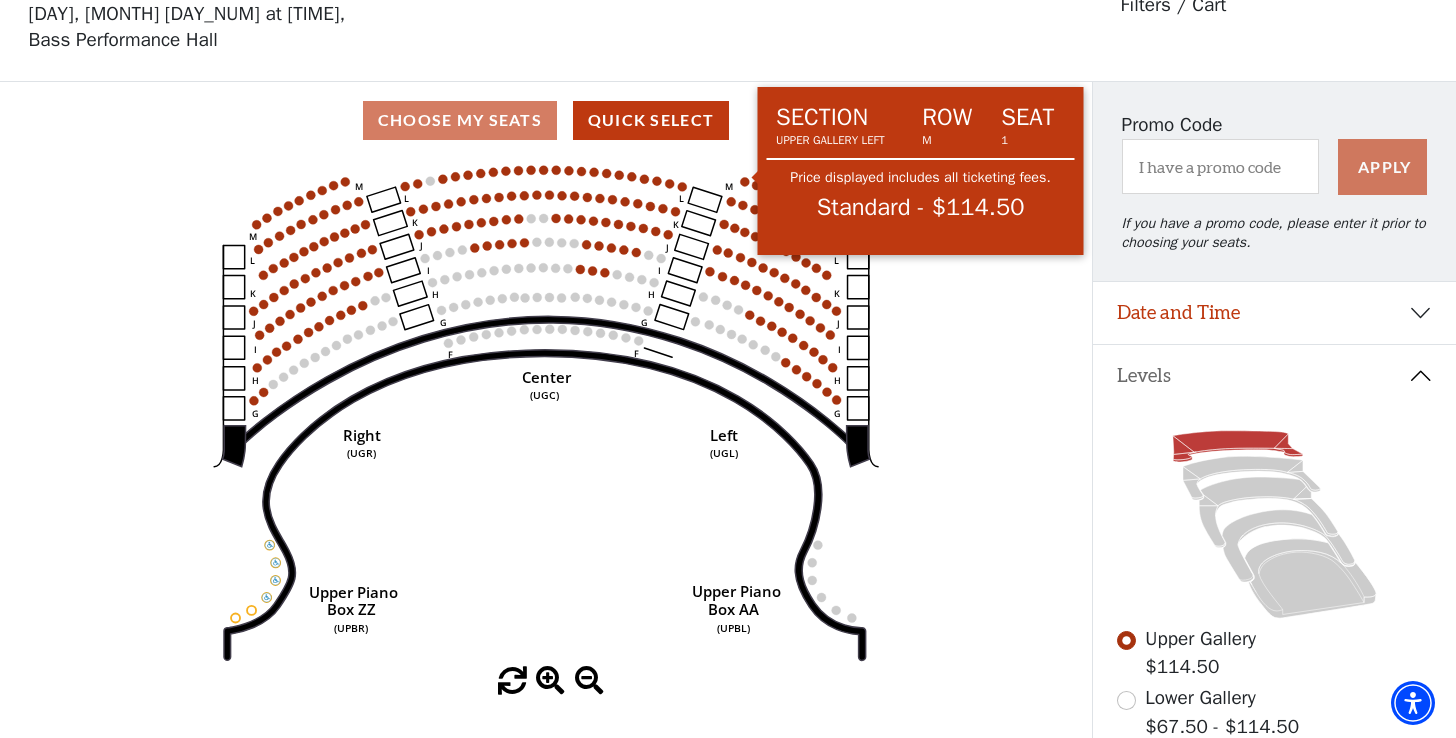 click 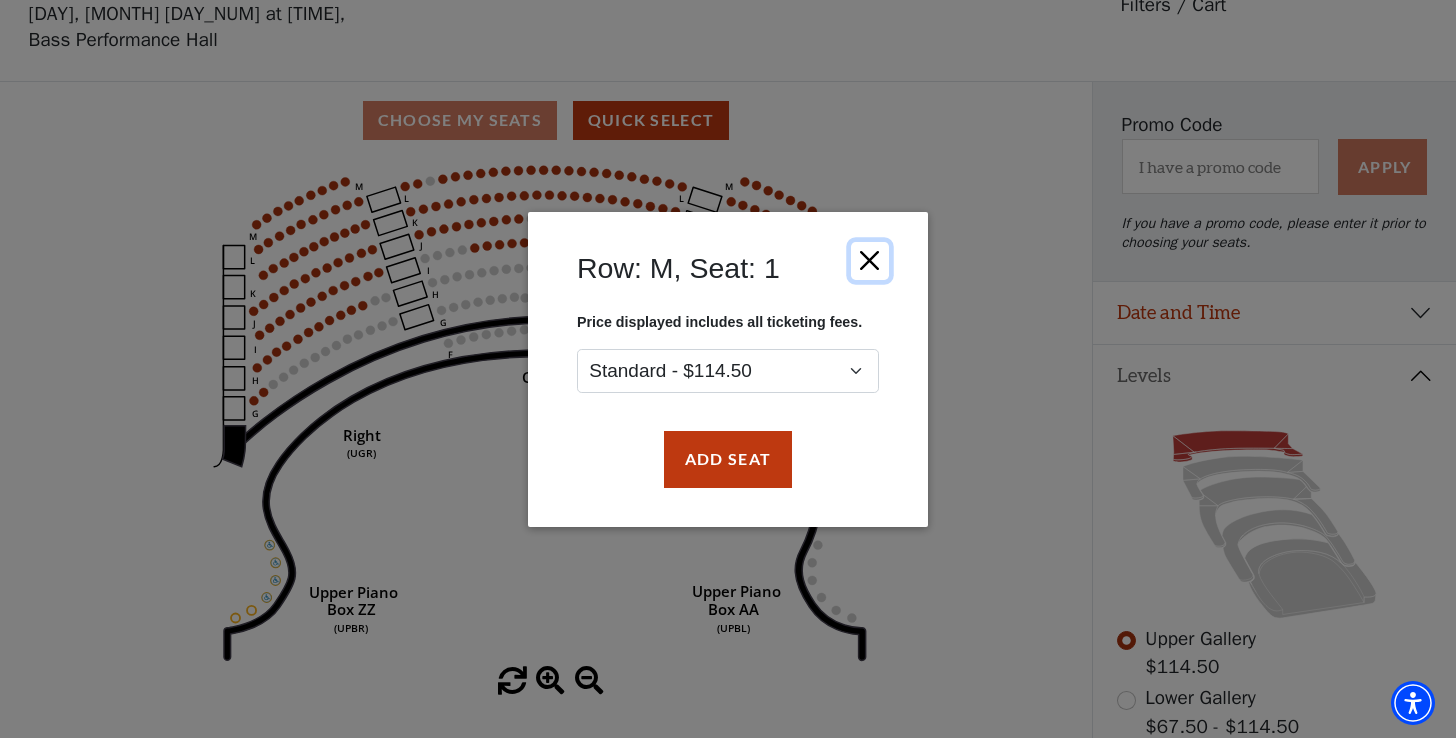 click at bounding box center [870, 260] 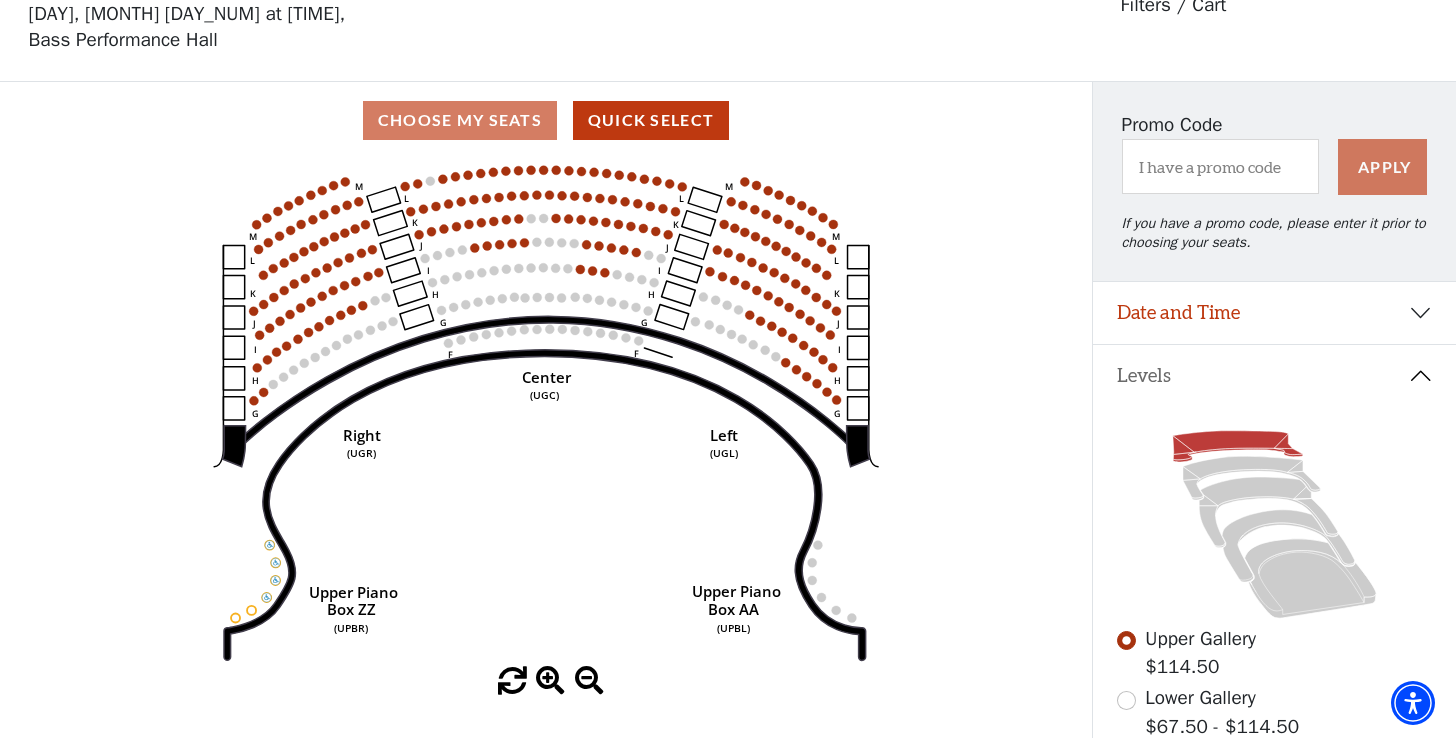 click 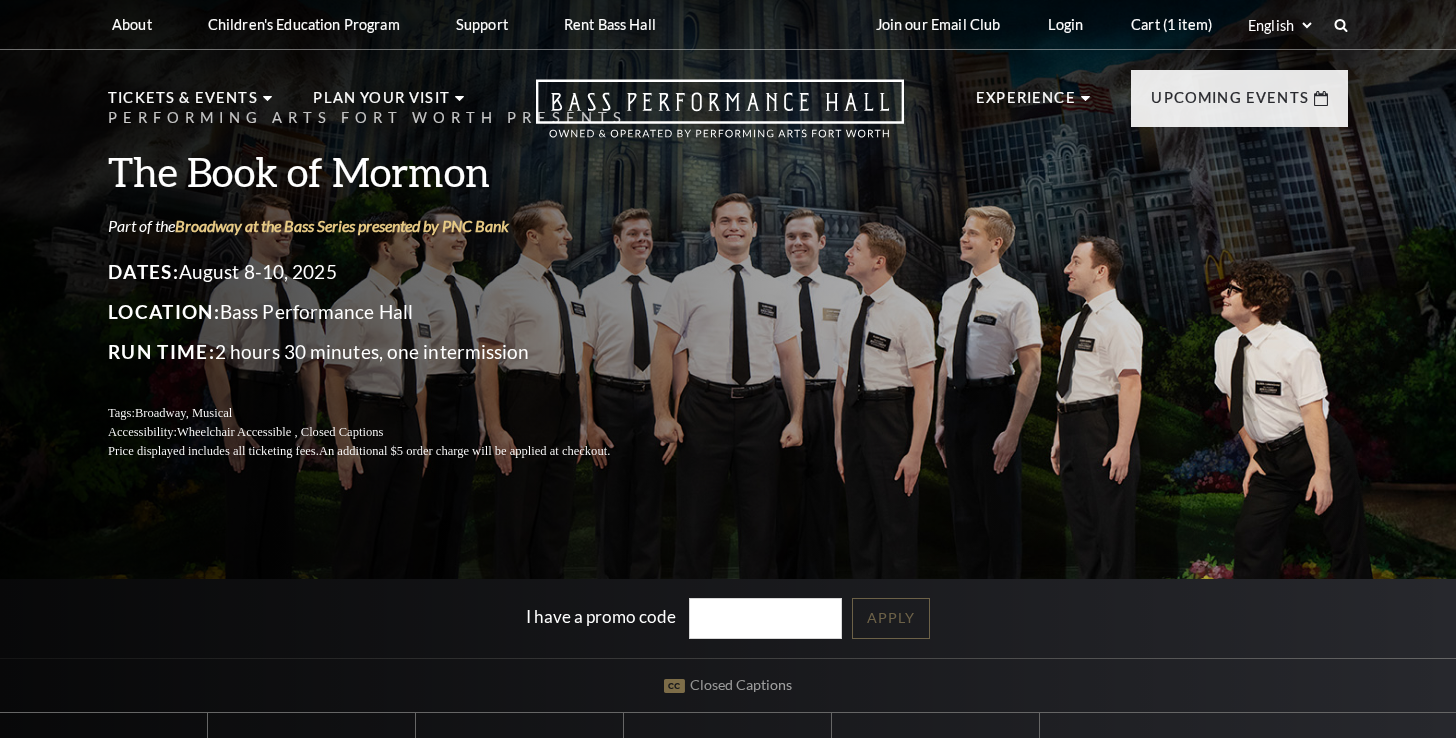 scroll, scrollTop: 465, scrollLeft: 0, axis: vertical 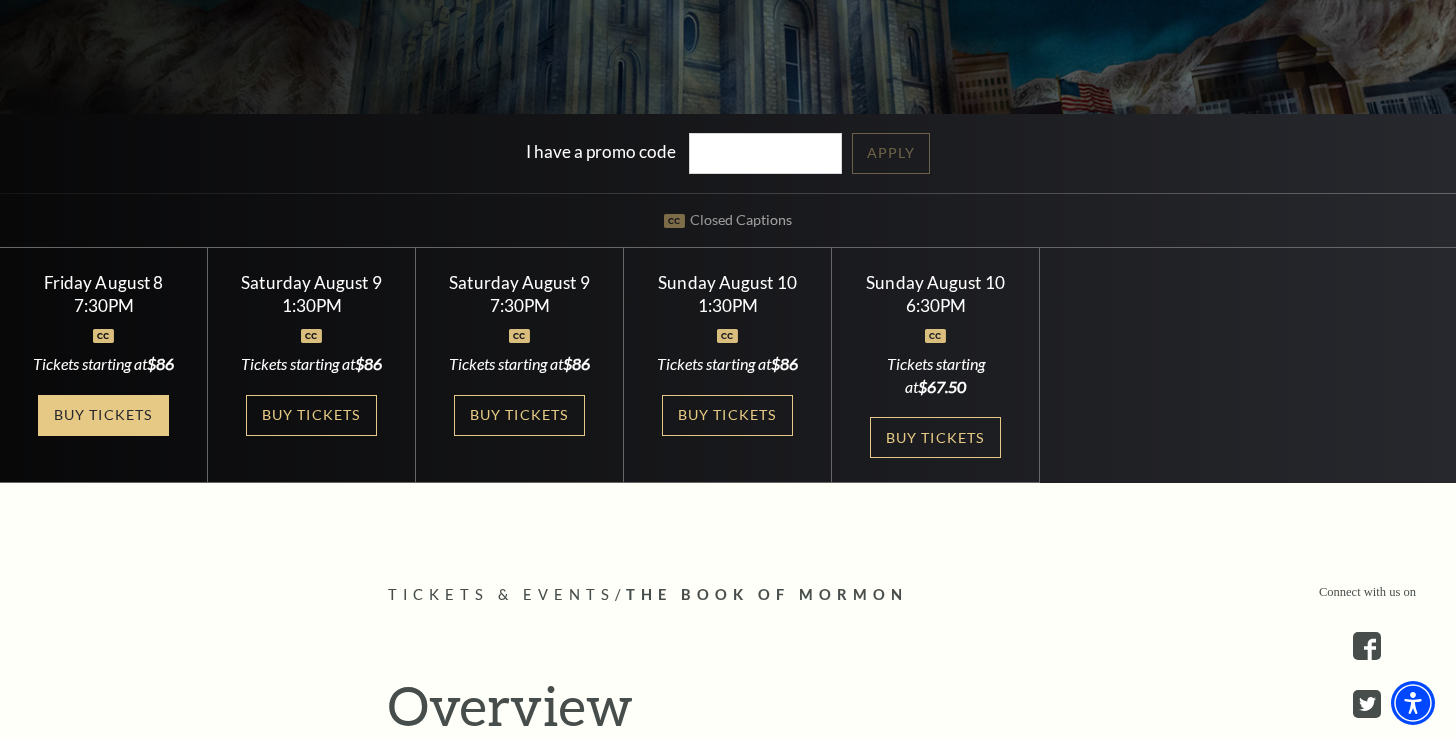 click on "Buy Tickets" at bounding box center [103, 415] 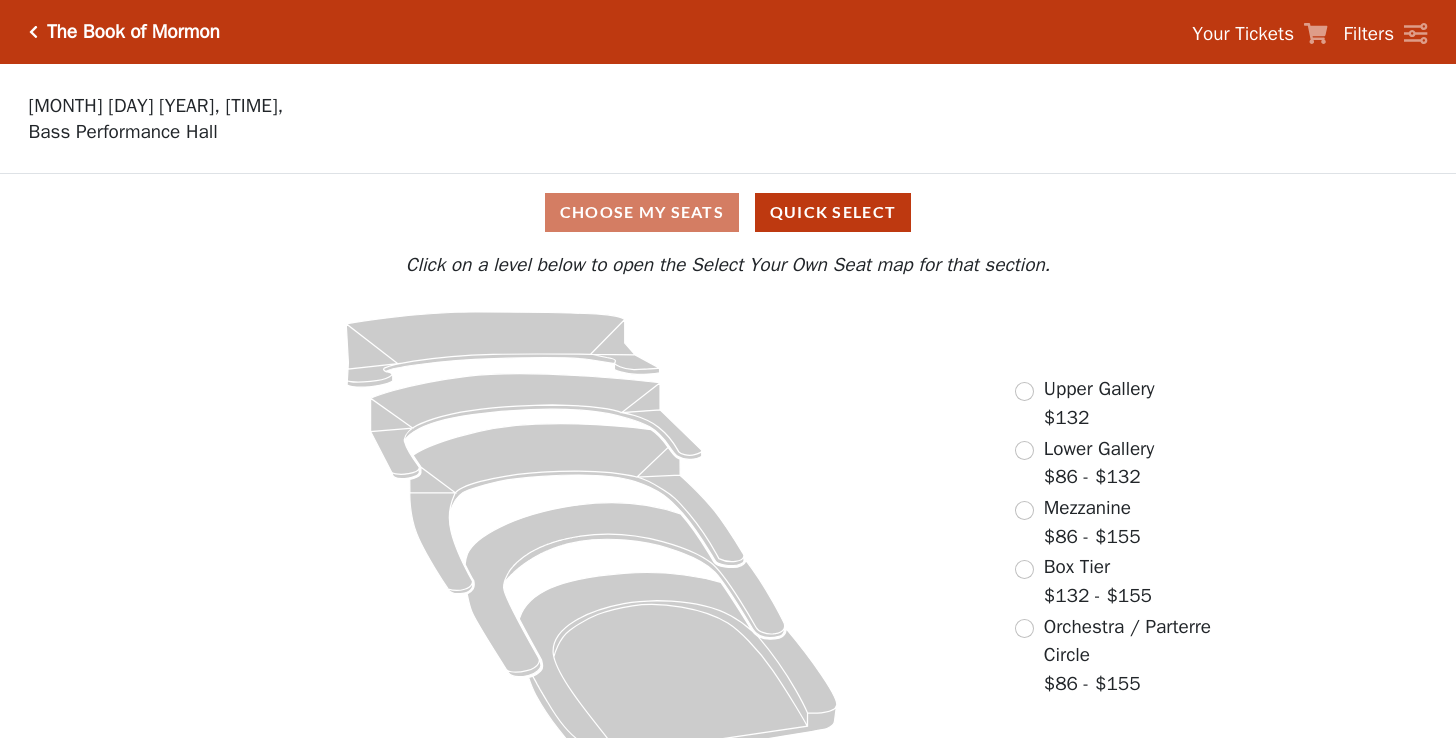 scroll, scrollTop: 0, scrollLeft: 0, axis: both 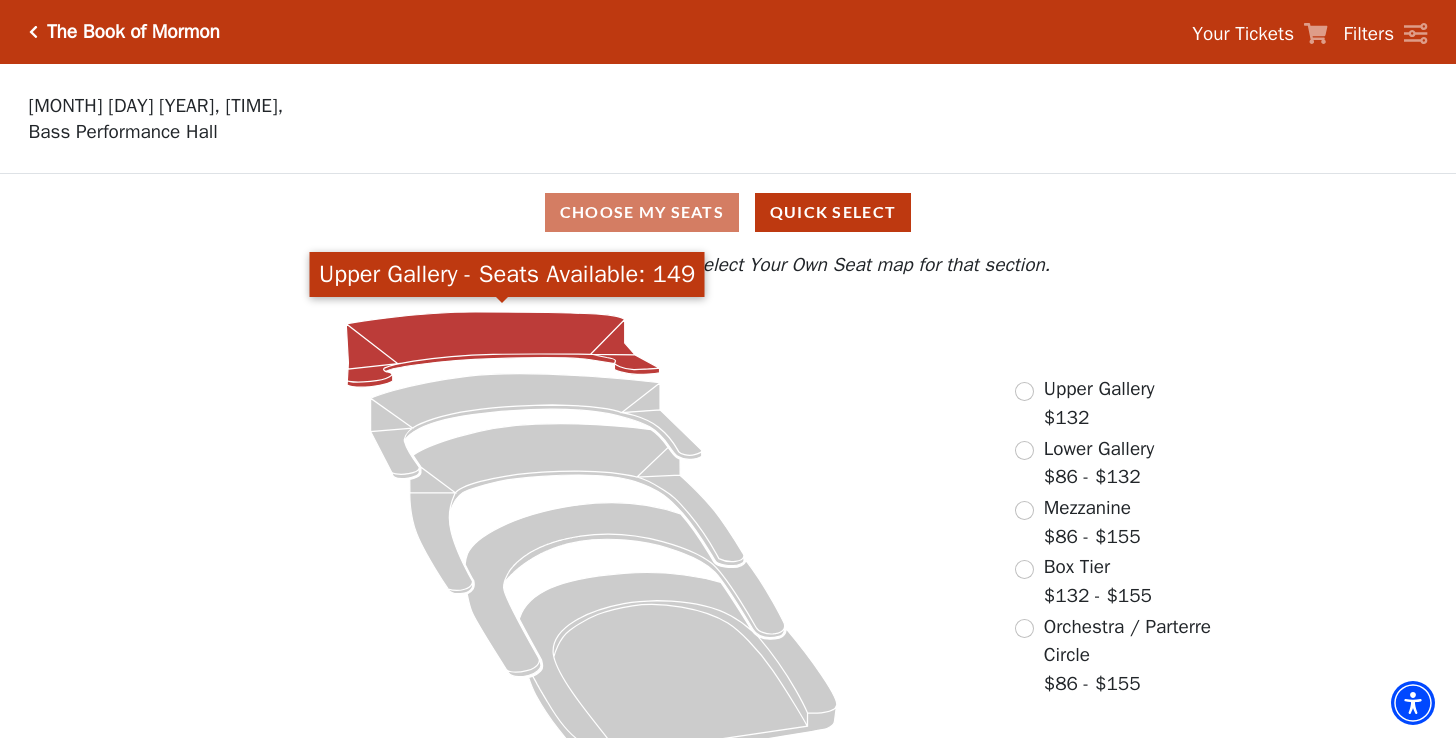 click 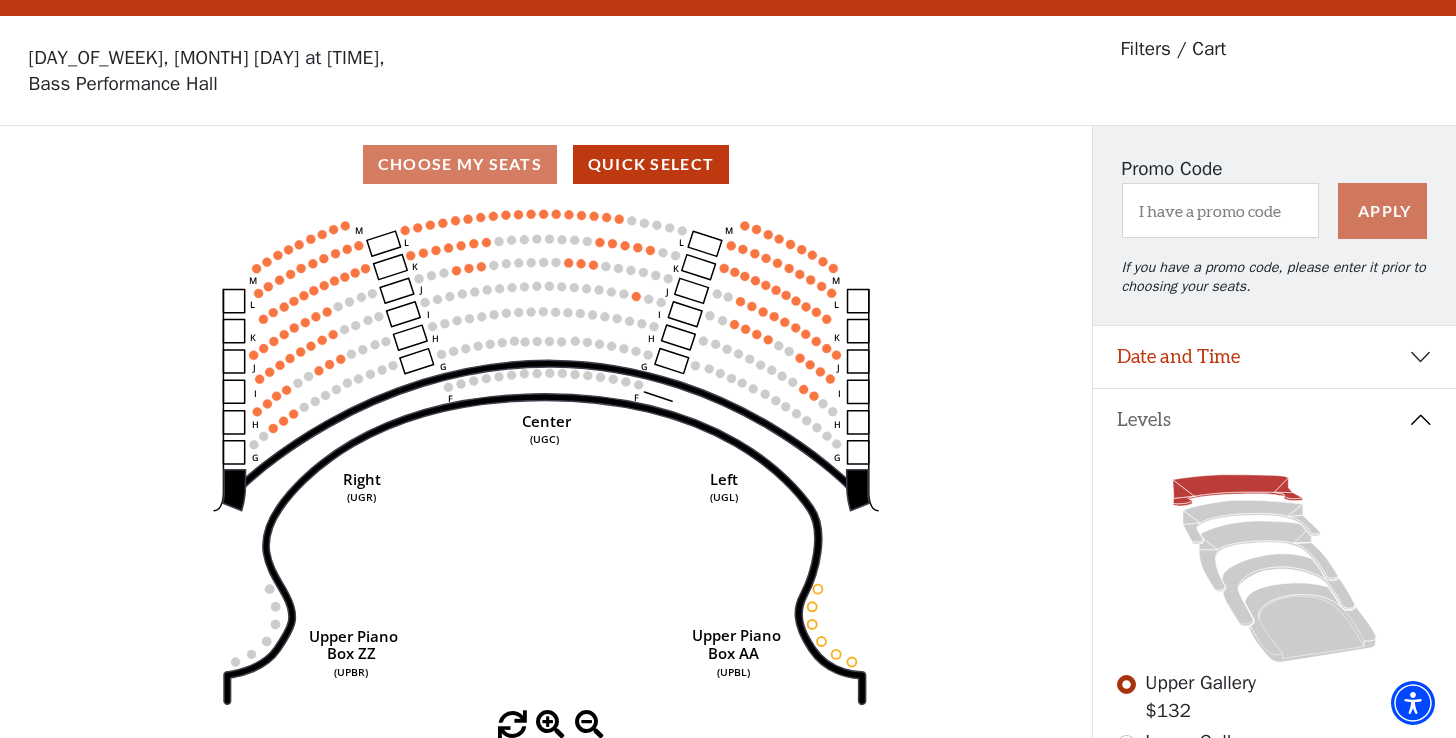 scroll, scrollTop: 92, scrollLeft: 0, axis: vertical 